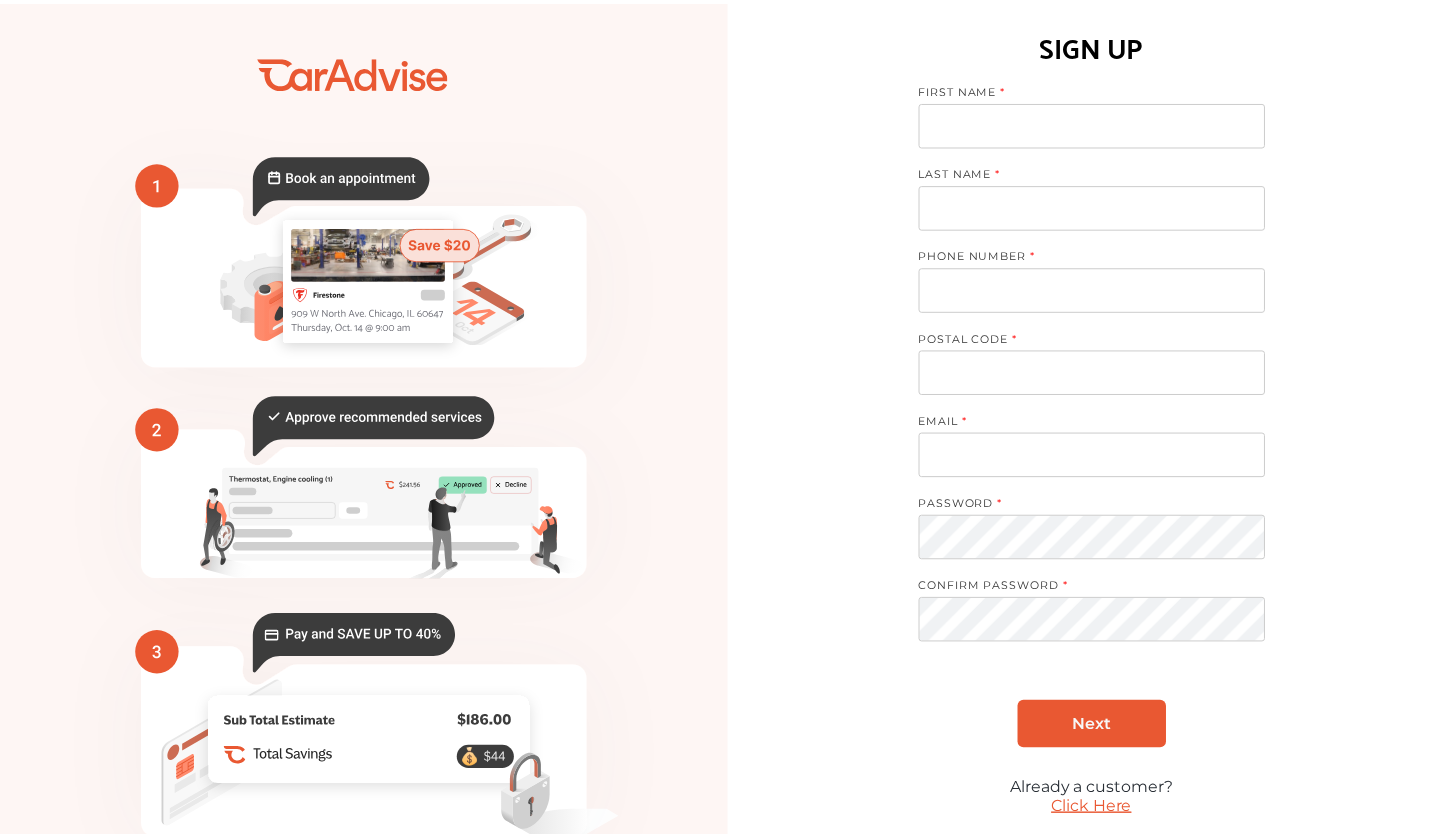 scroll, scrollTop: 0, scrollLeft: 0, axis: both 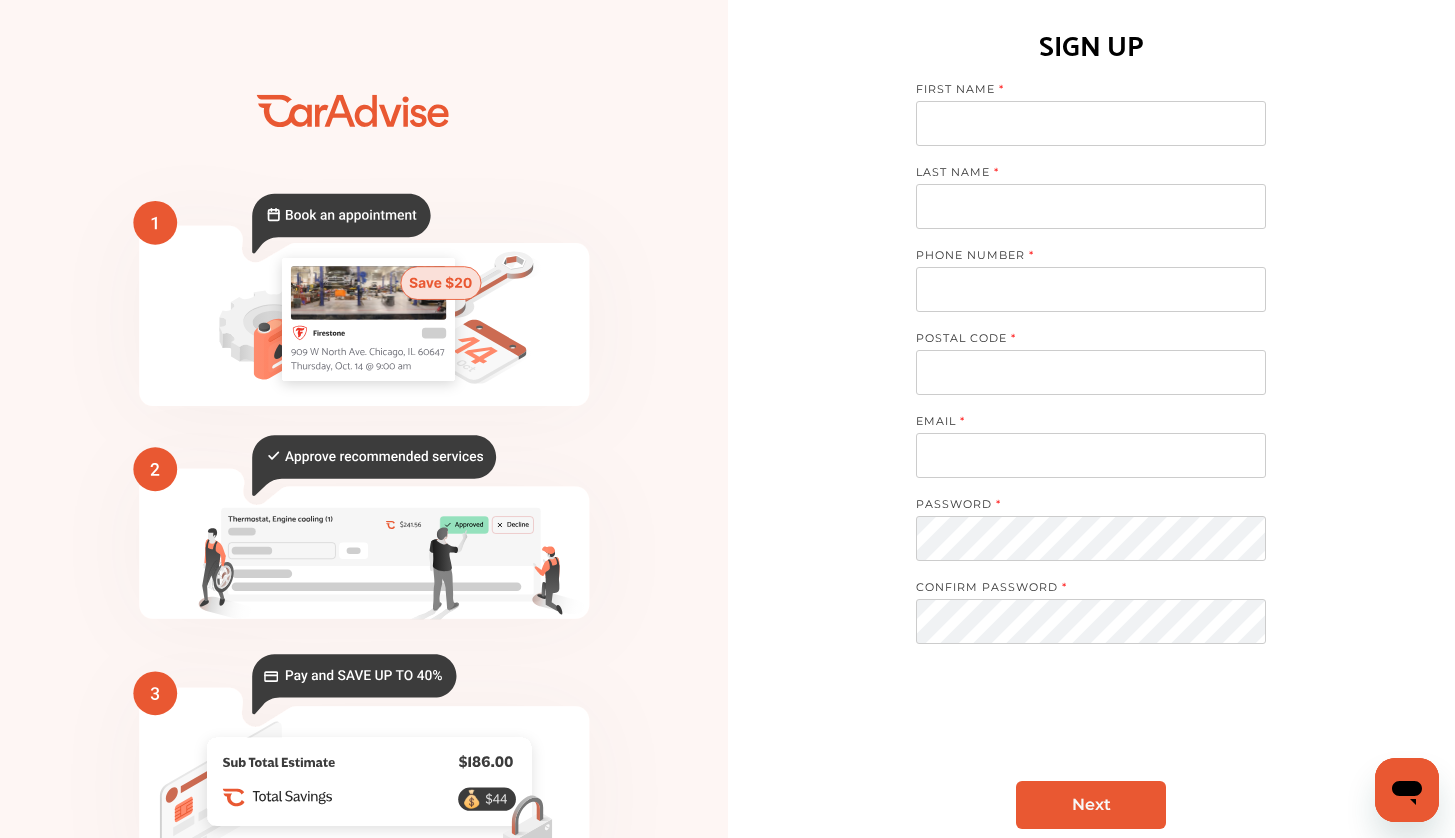 type on "*" 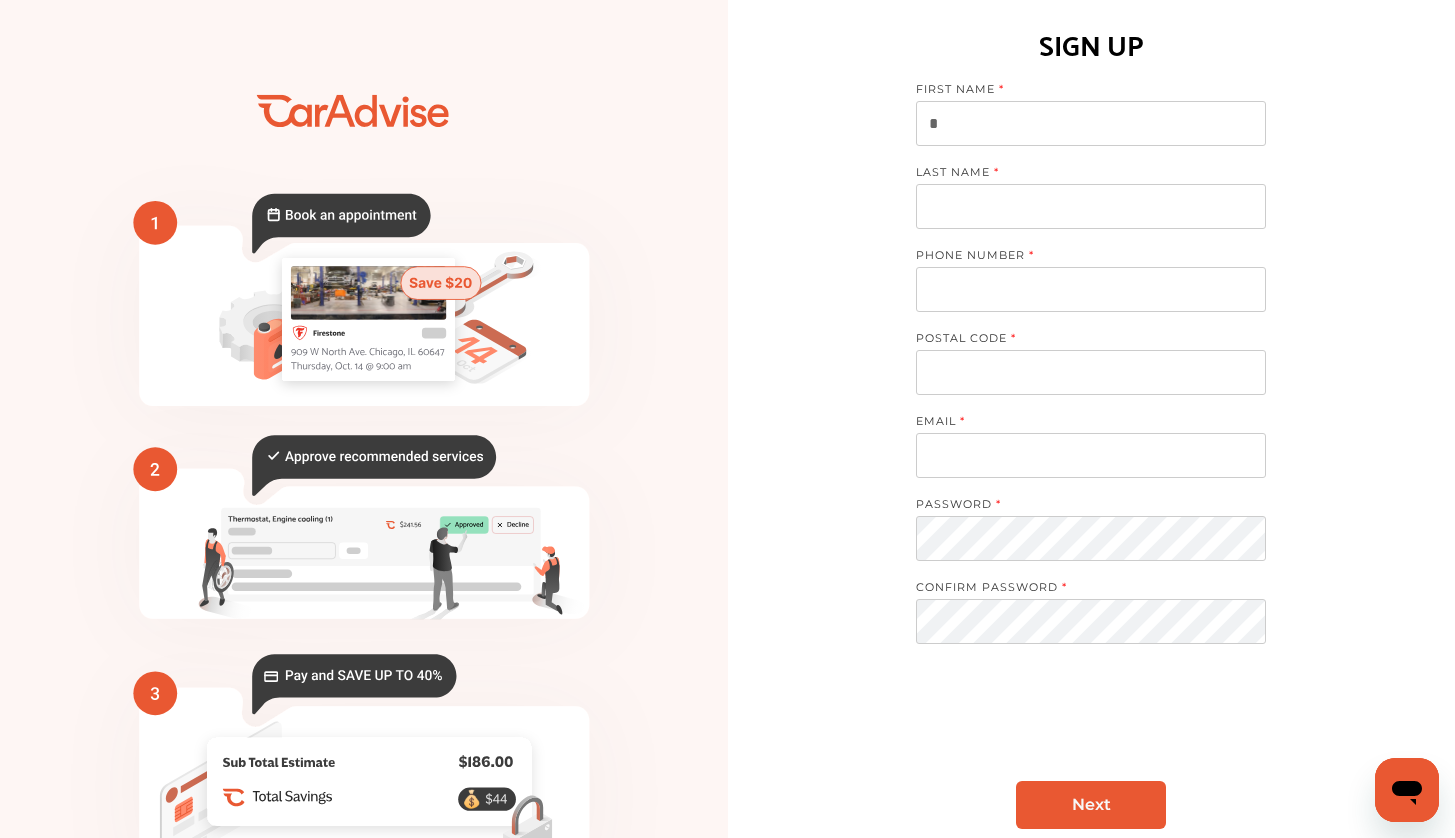 scroll, scrollTop: 0, scrollLeft: 0, axis: both 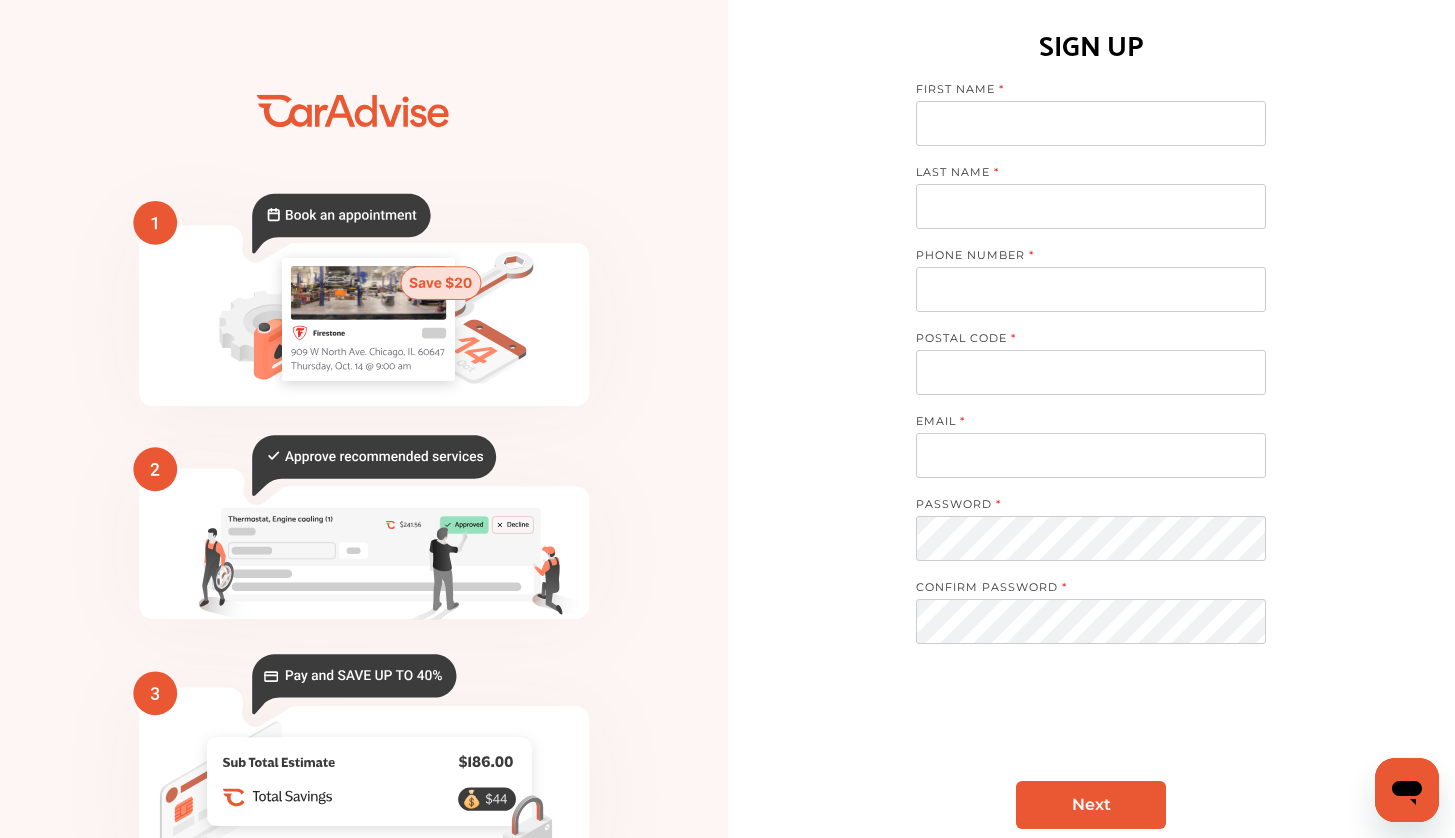 type on "**********" 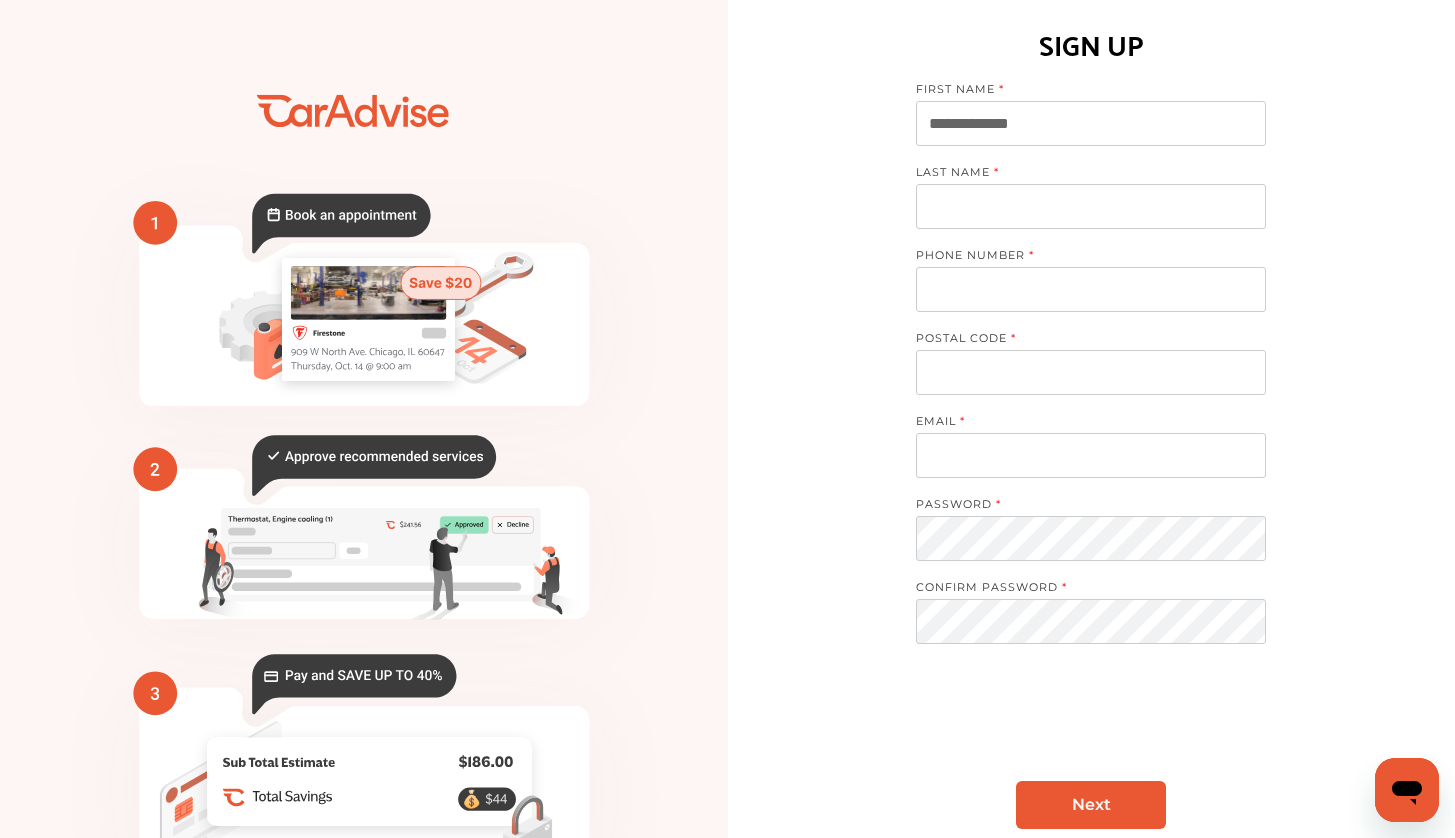 type on "**********" 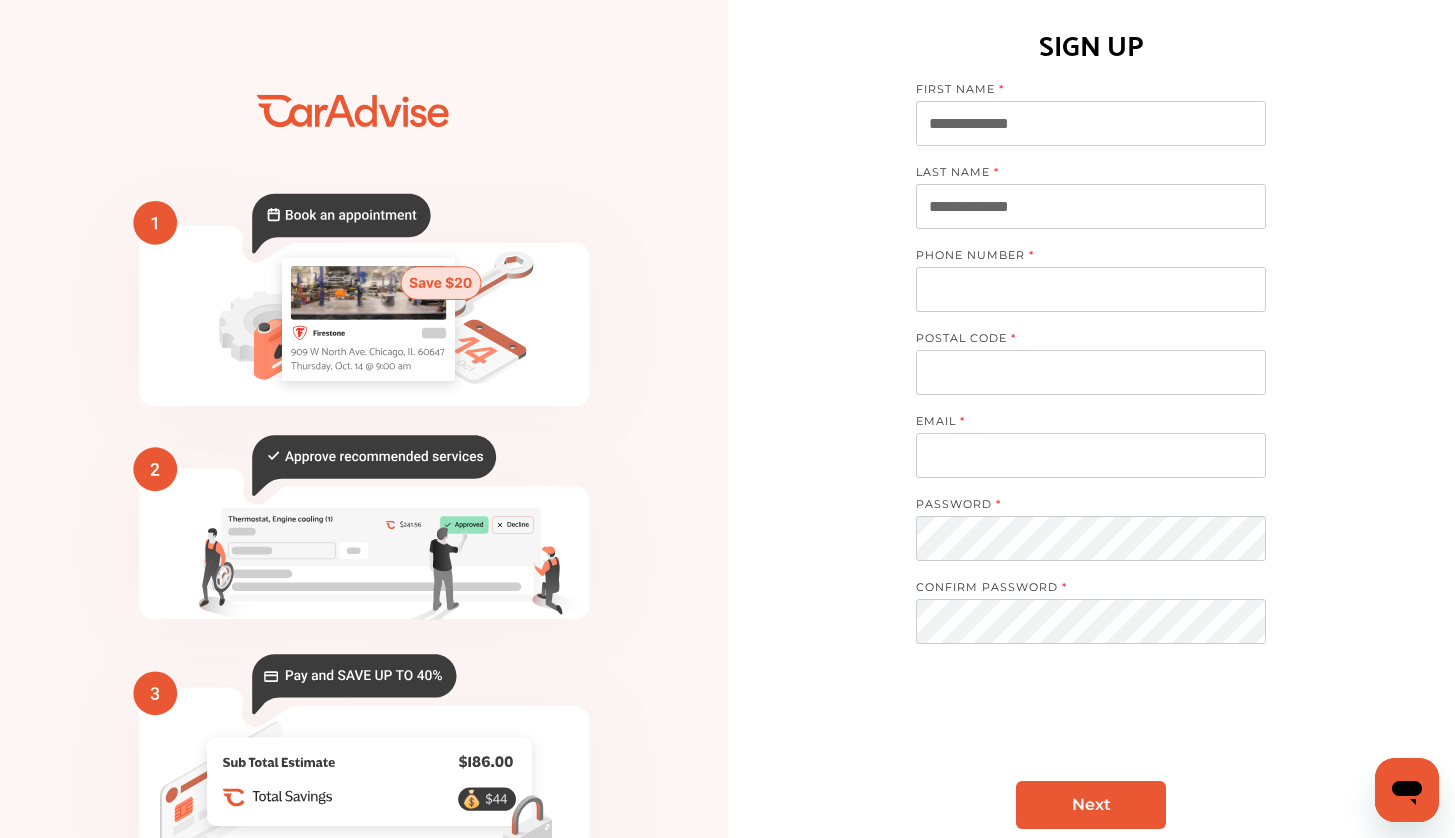 type on "**********" 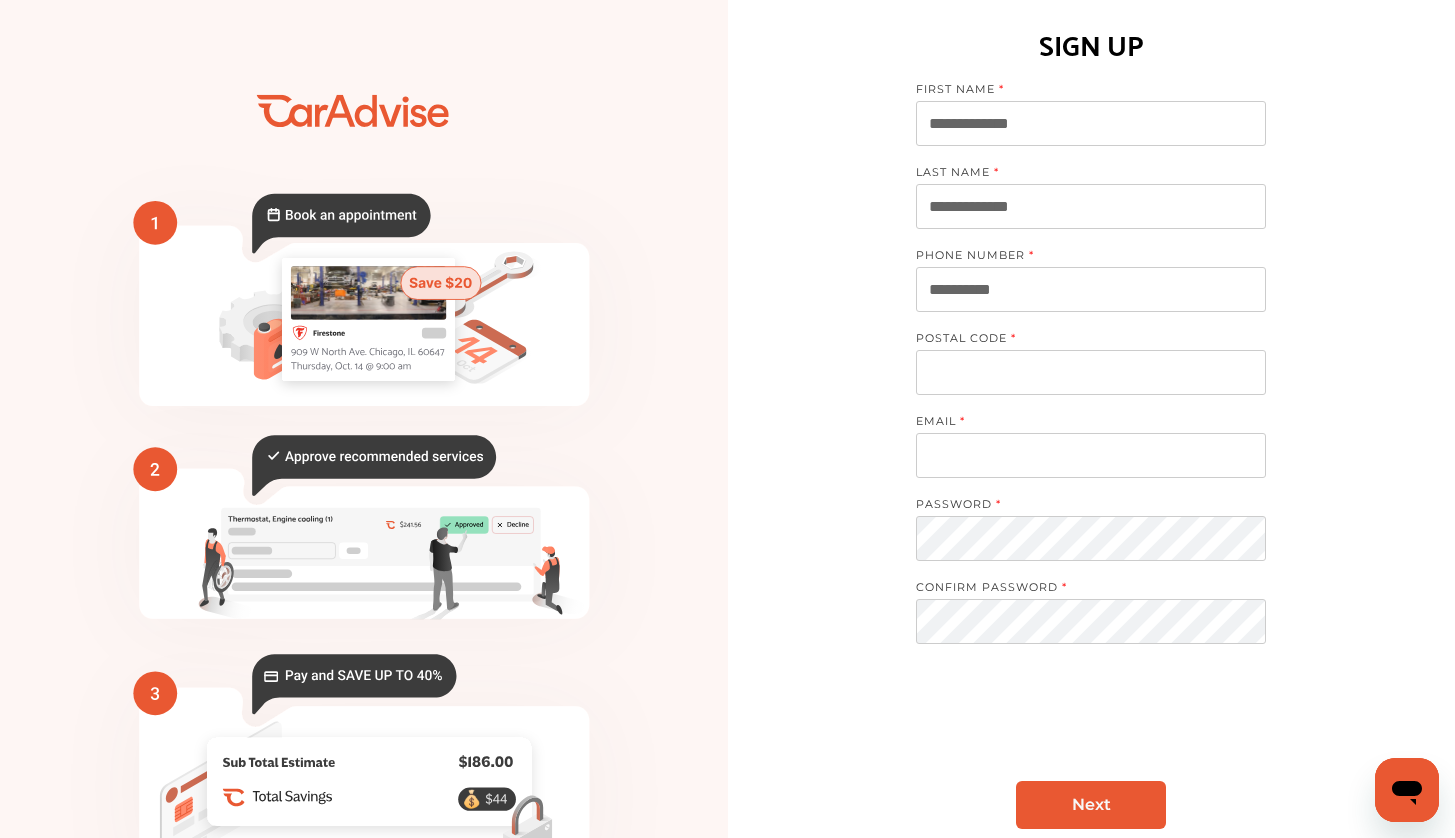 type on "*****" 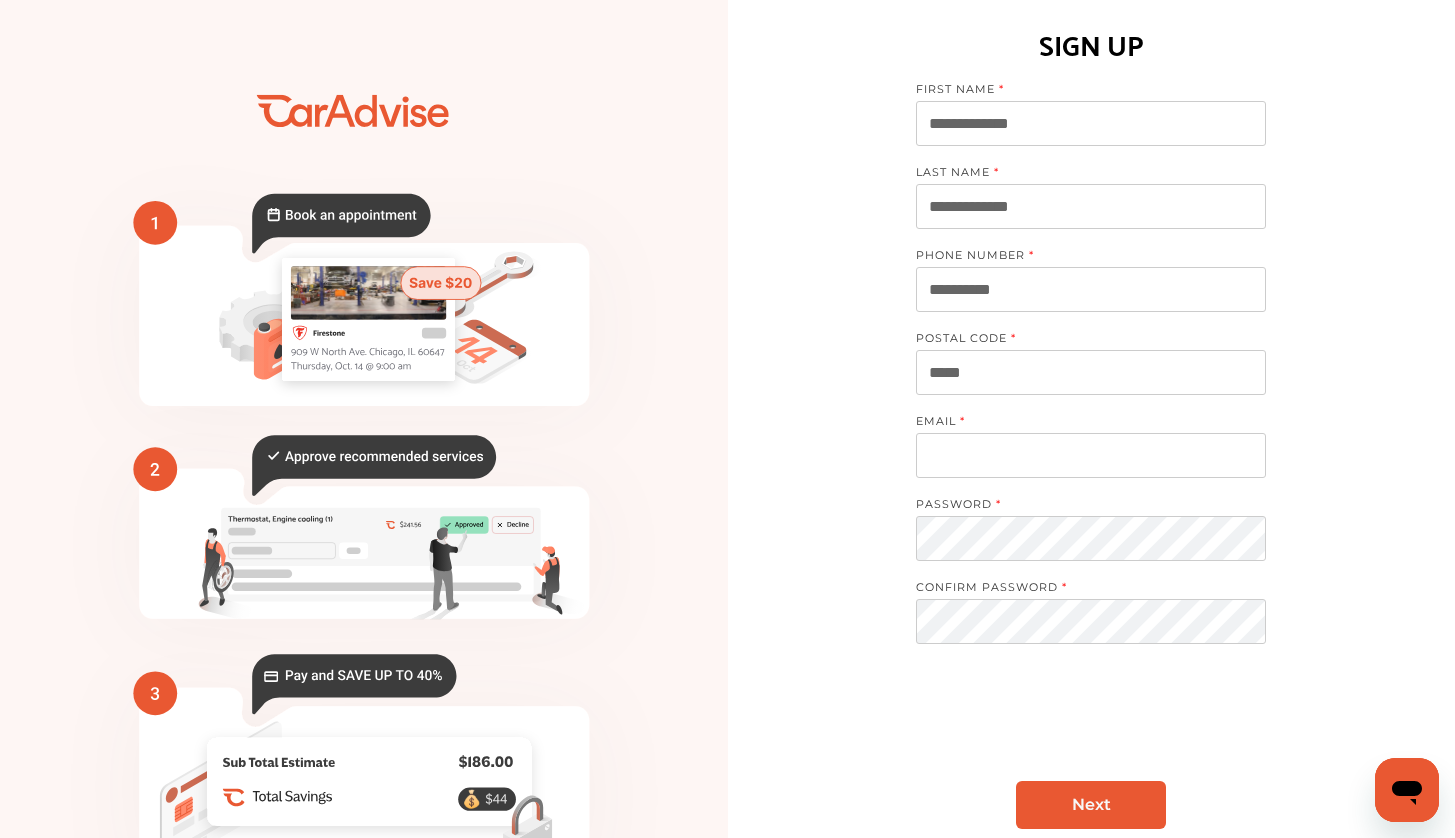 type on "**********" 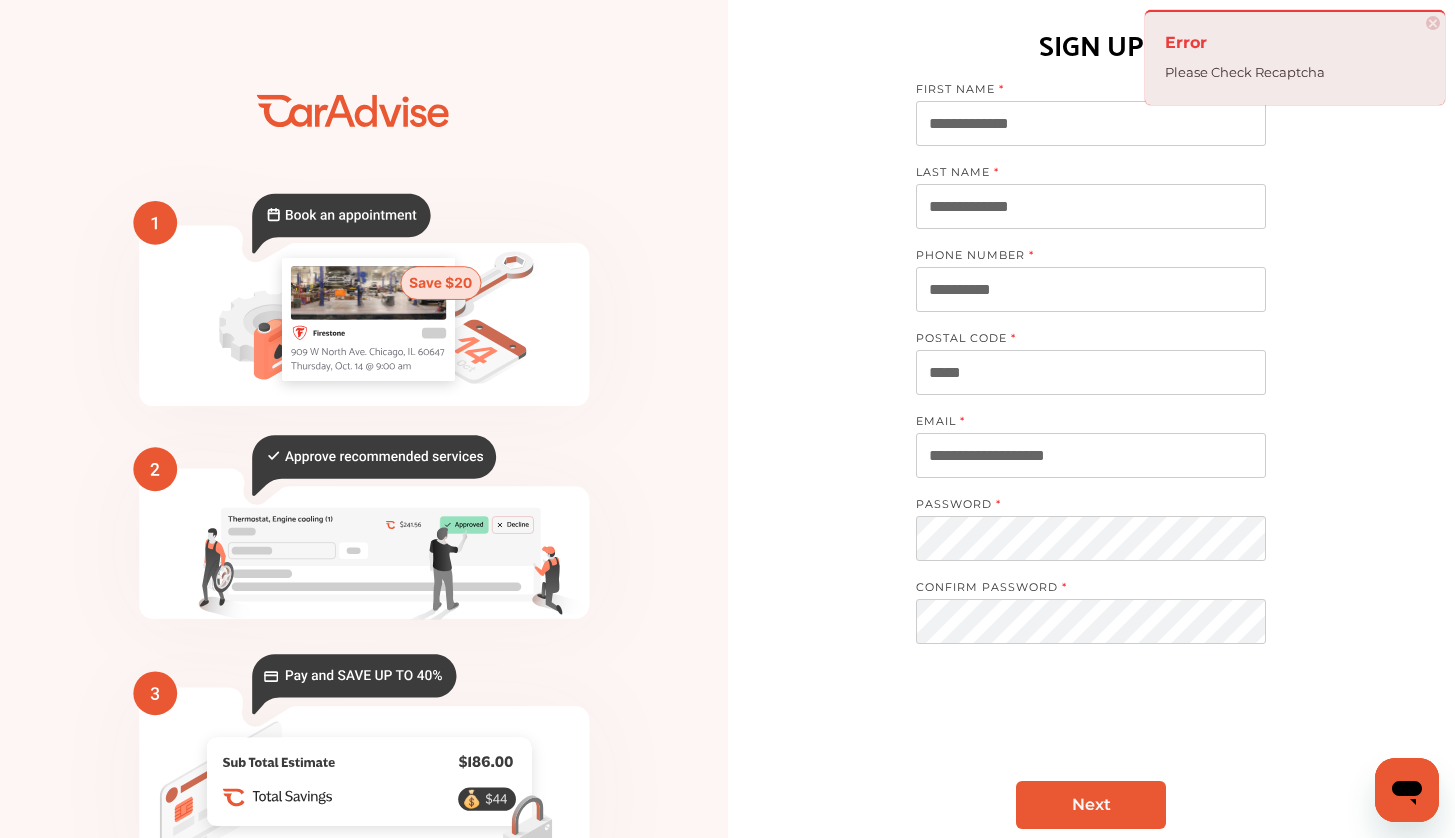 click on "Next" at bounding box center [1091, 805] 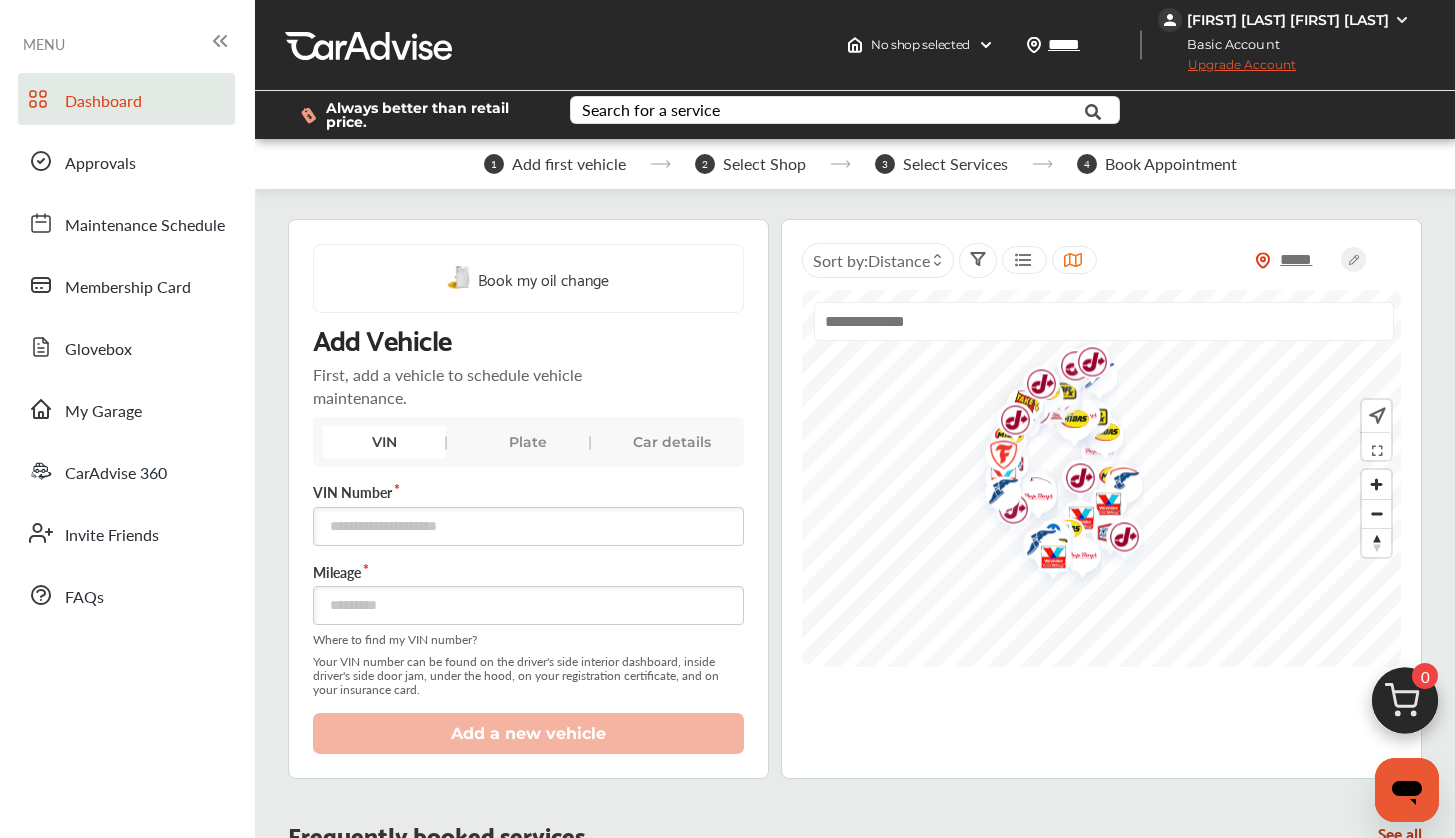 scroll, scrollTop: 39, scrollLeft: 0, axis: vertical 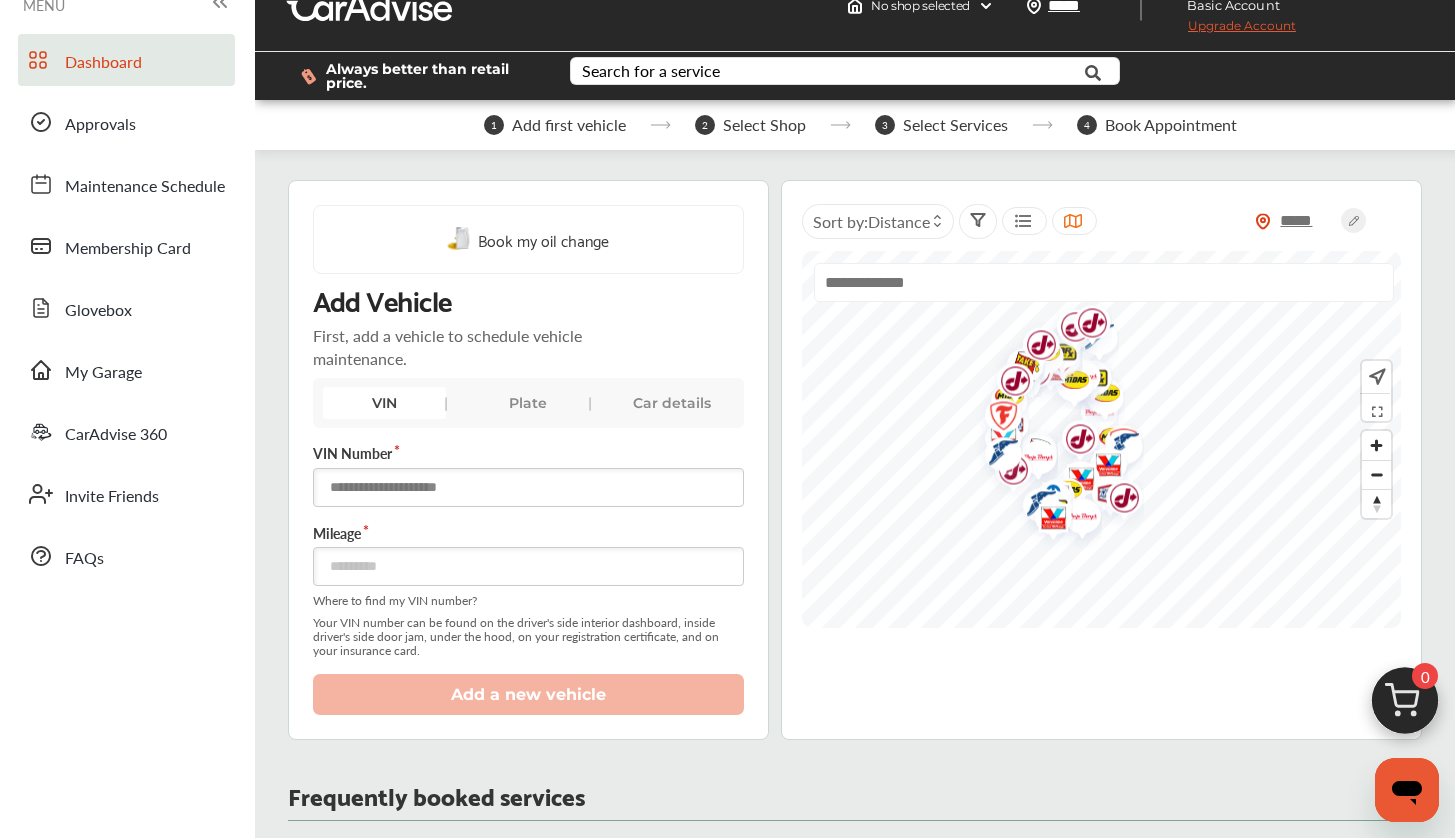click at bounding box center [528, 487] 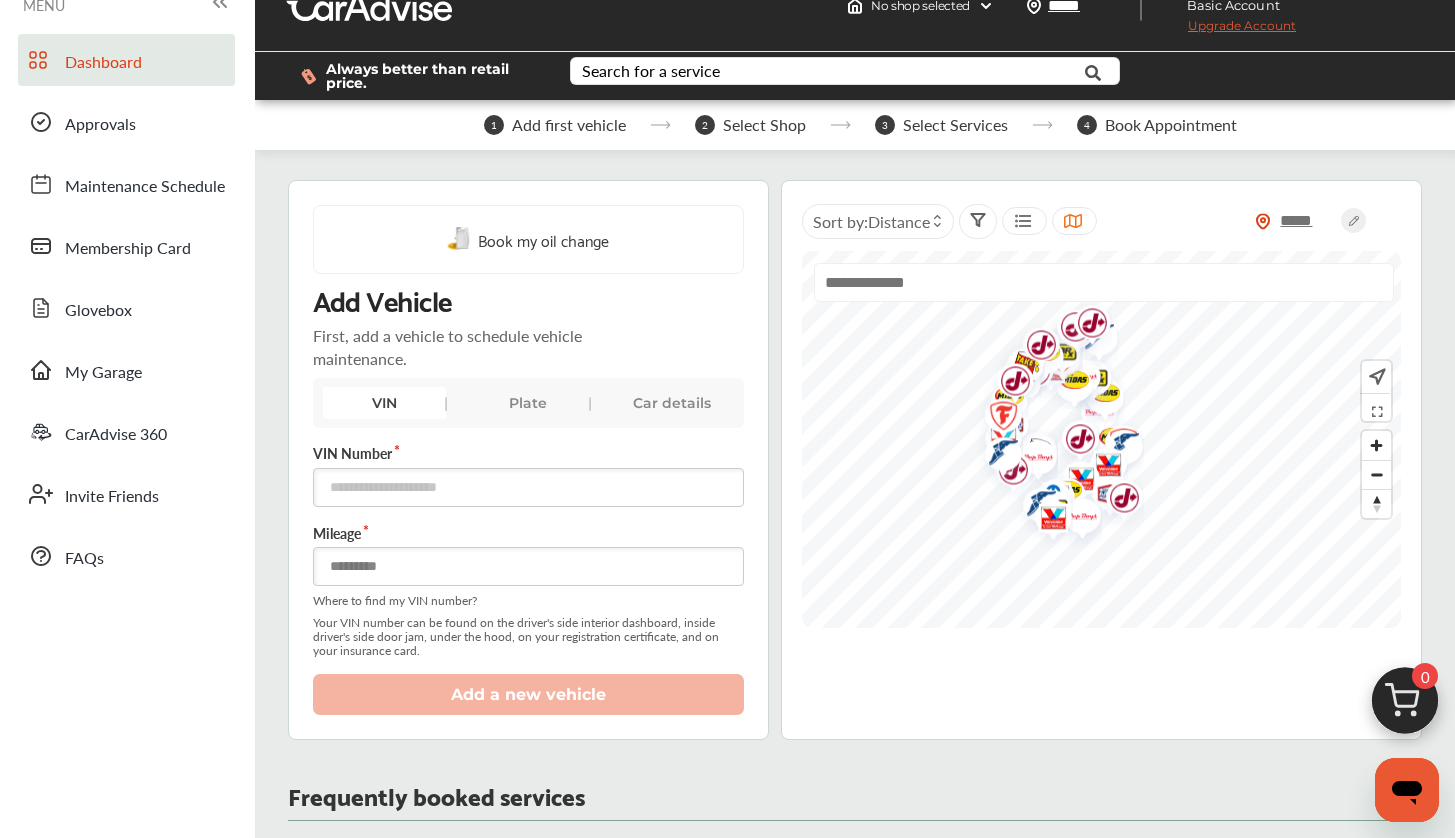 click at bounding box center (528, 566) 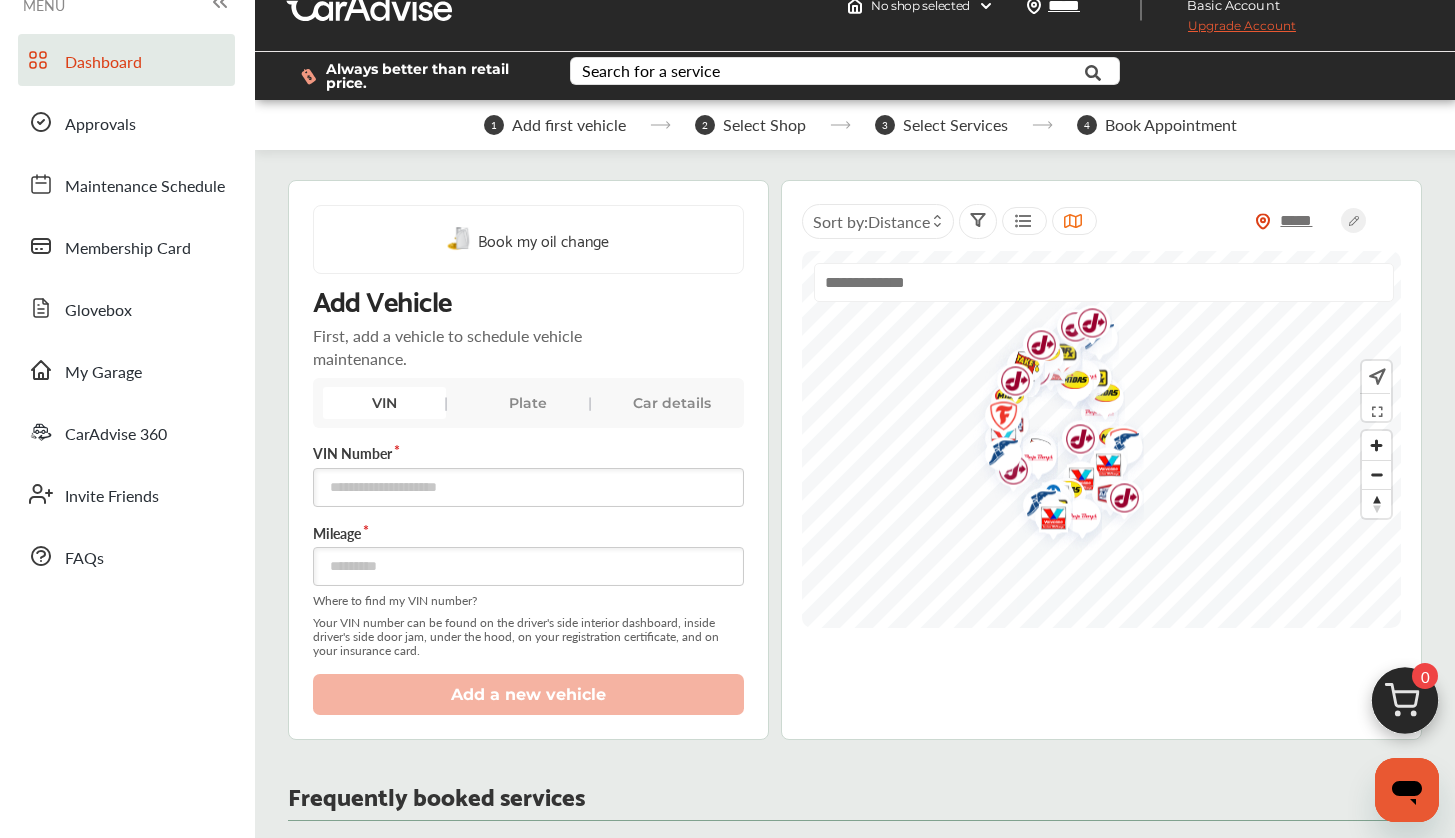 click on "Plate" at bounding box center [528, 403] 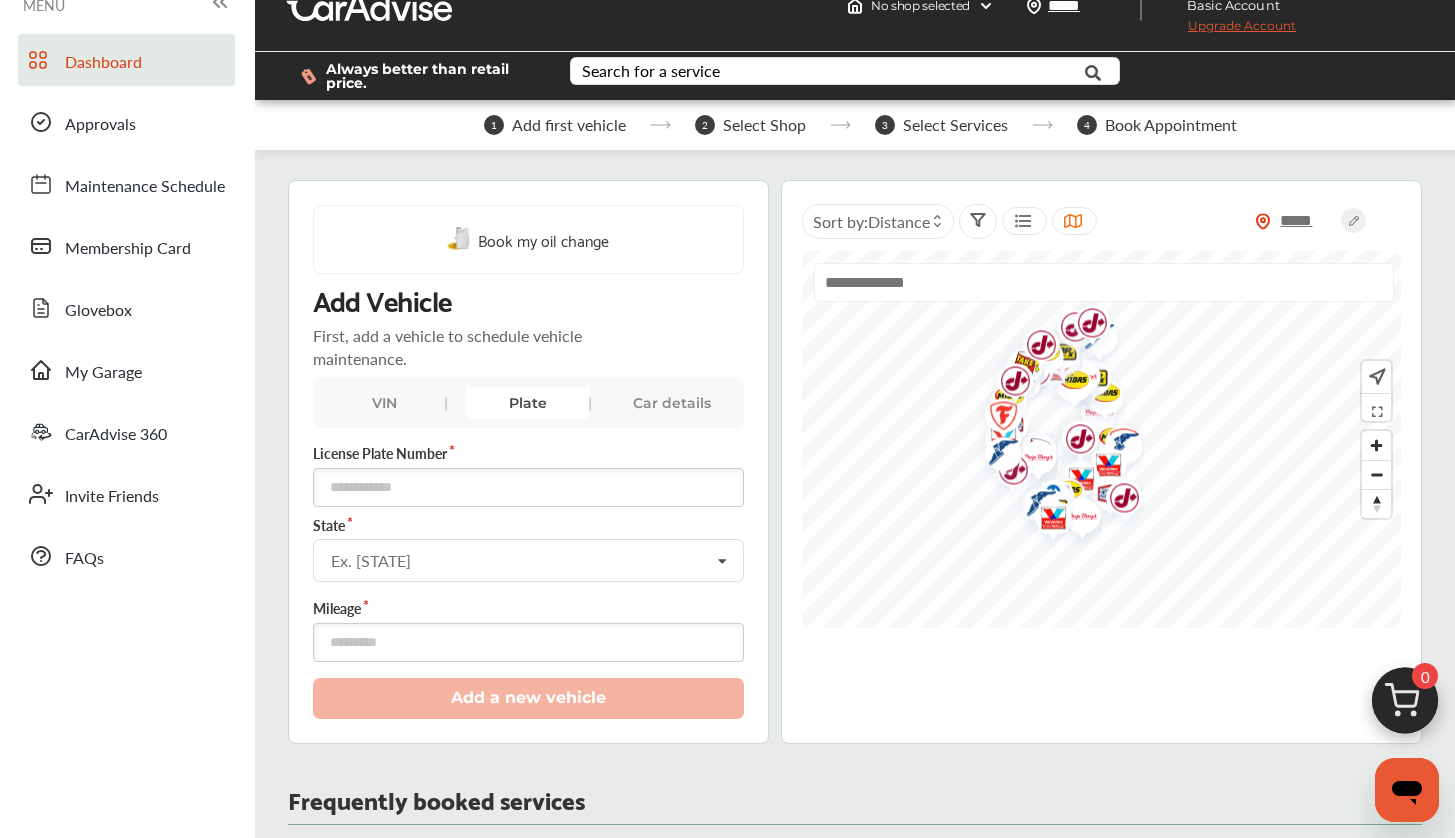 click on "Car details" at bounding box center (672, 403) 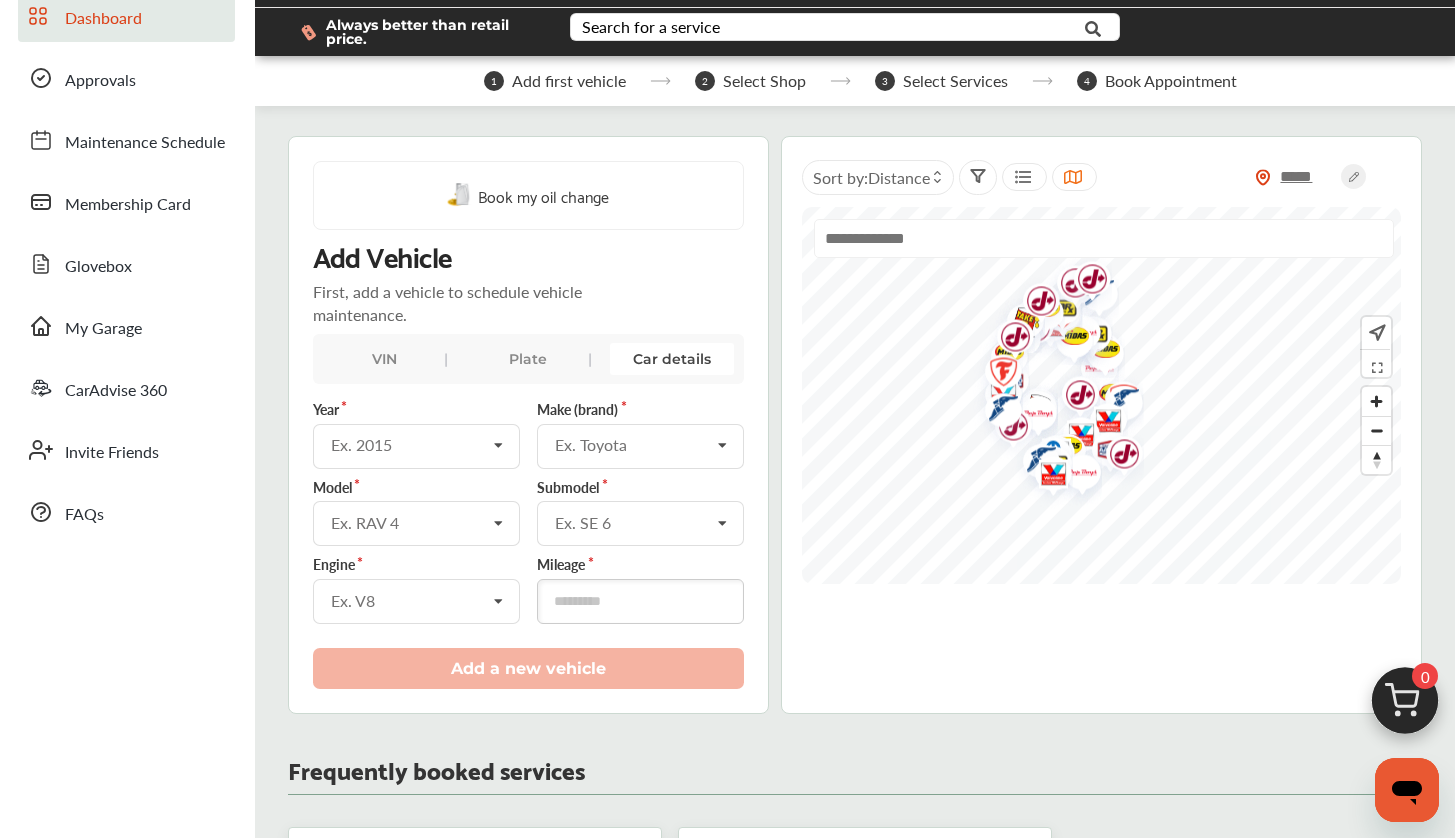scroll, scrollTop: 78, scrollLeft: 0, axis: vertical 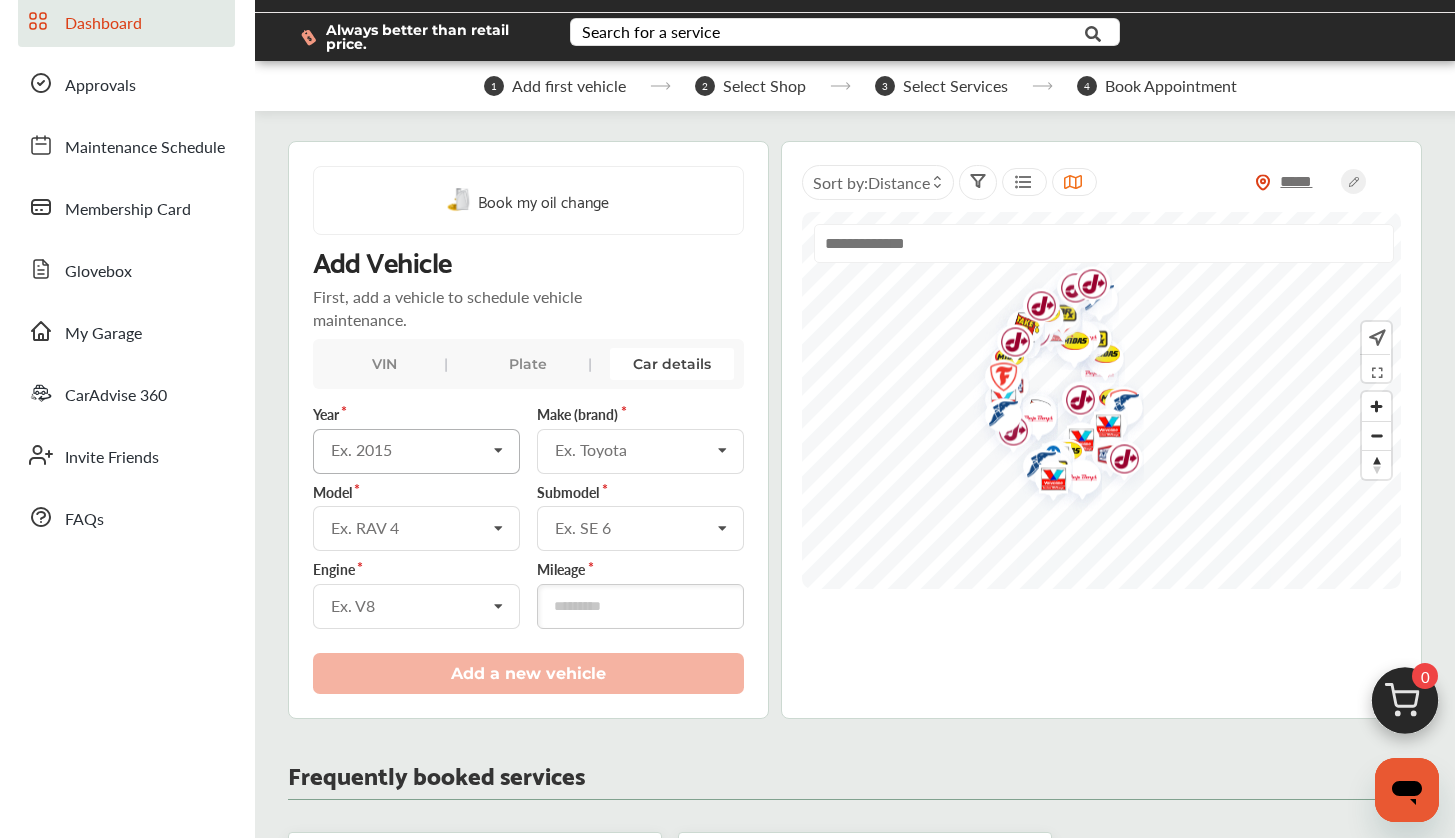 click on "Ex. 2015" at bounding box center [408, 450] 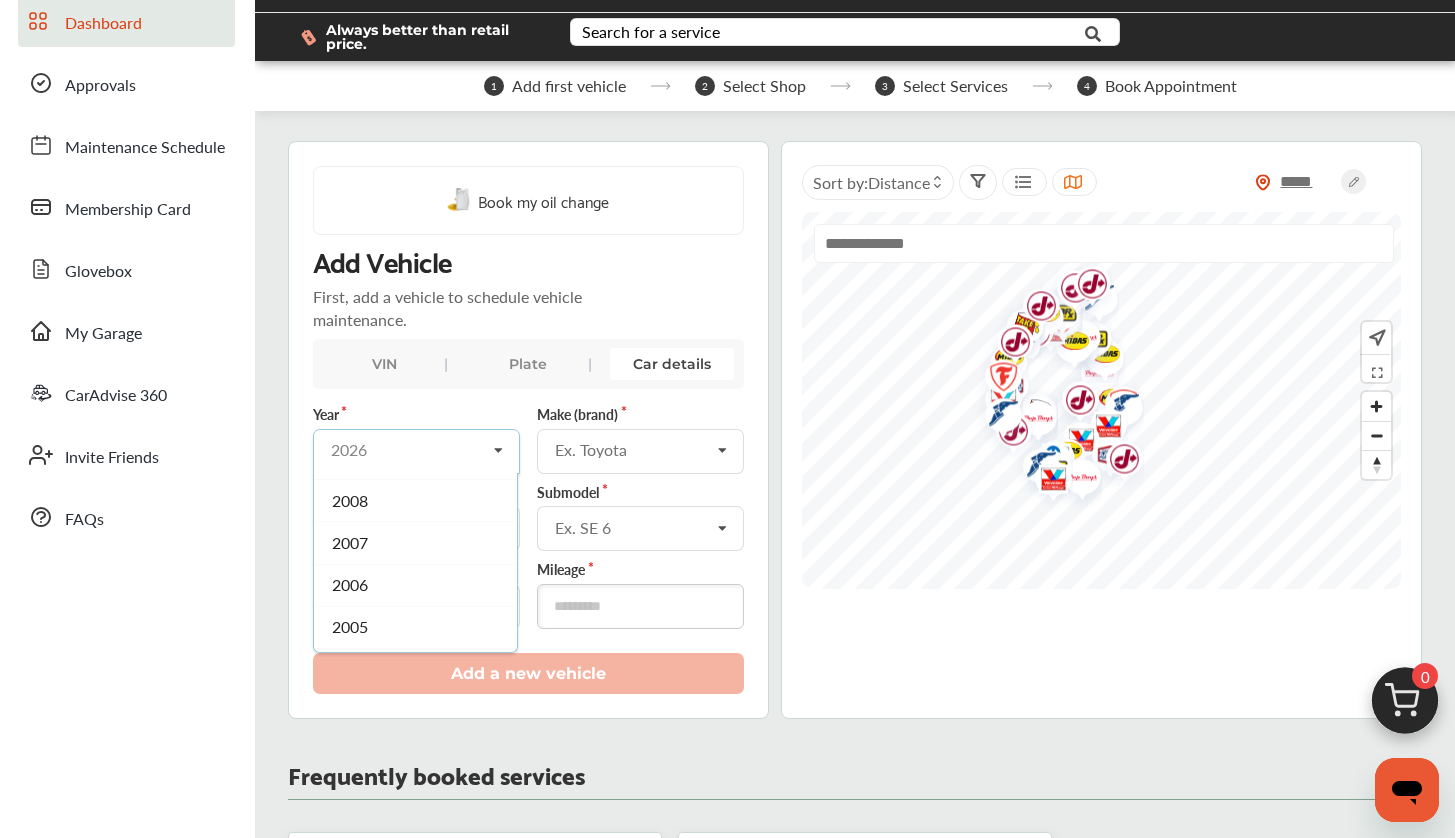 scroll, scrollTop: 764, scrollLeft: 0, axis: vertical 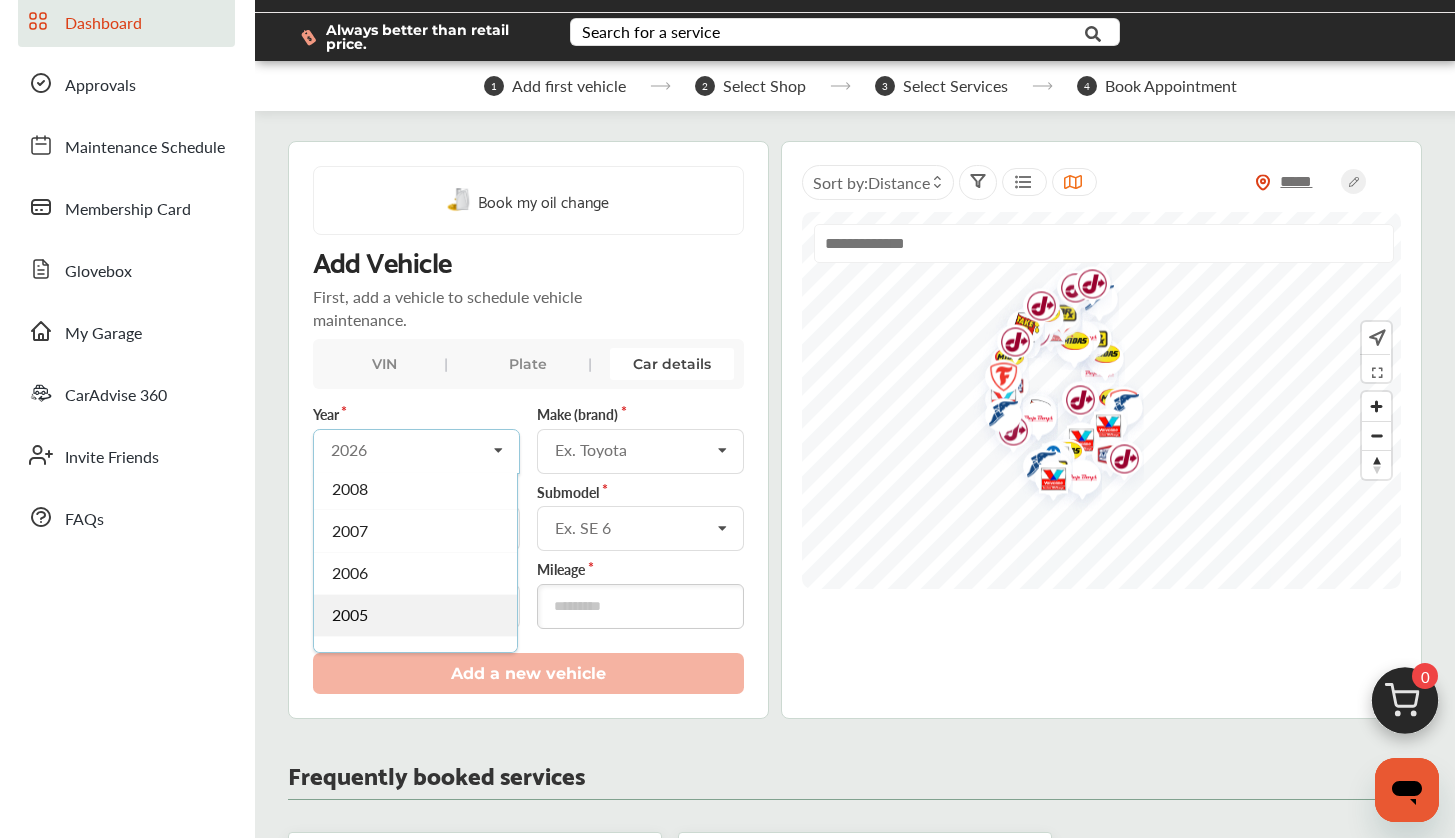 click on "2005" at bounding box center [415, 614] 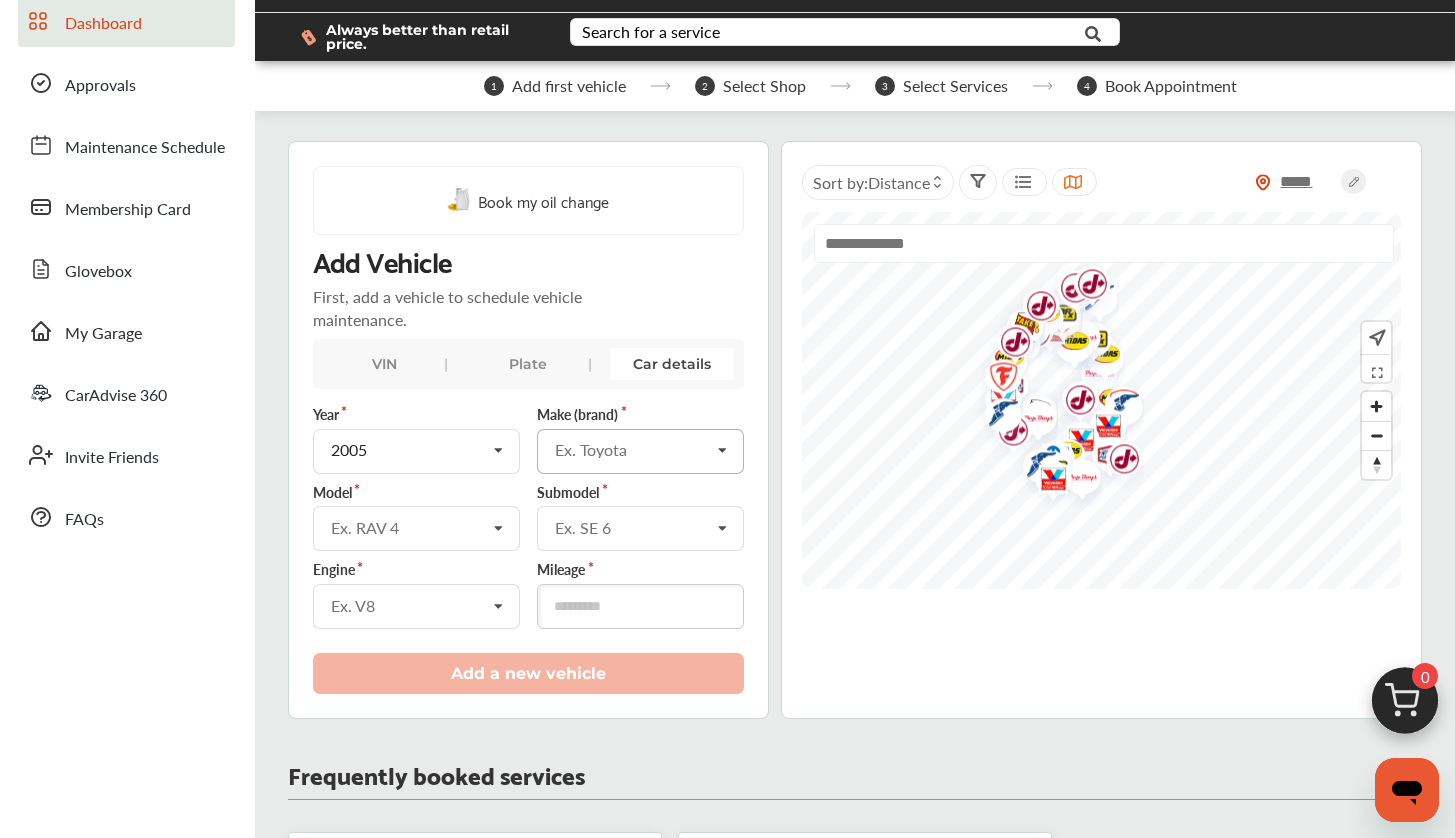 click on "Ex. Toyota" at bounding box center [632, 450] 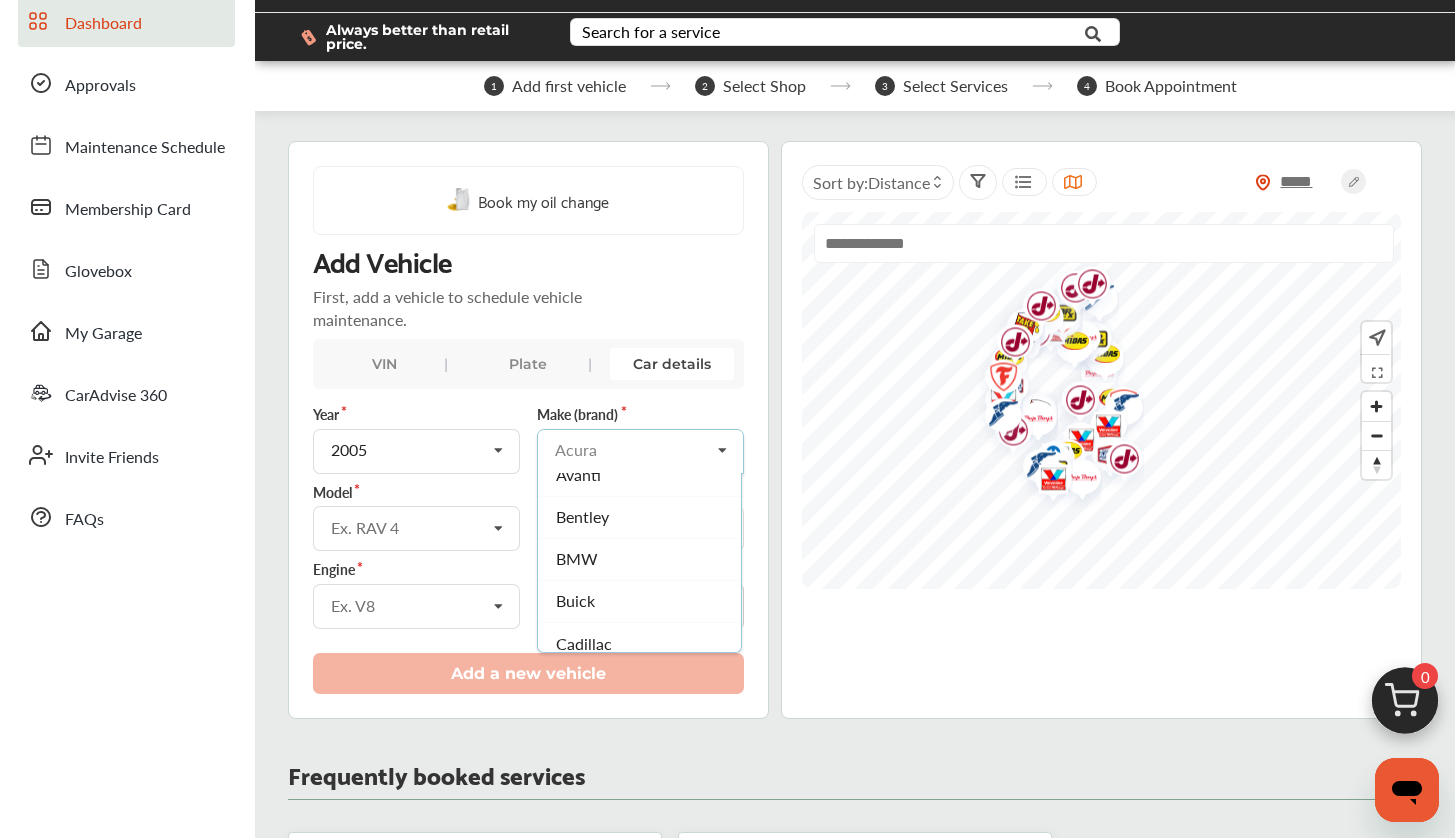 scroll, scrollTop: 217, scrollLeft: 0, axis: vertical 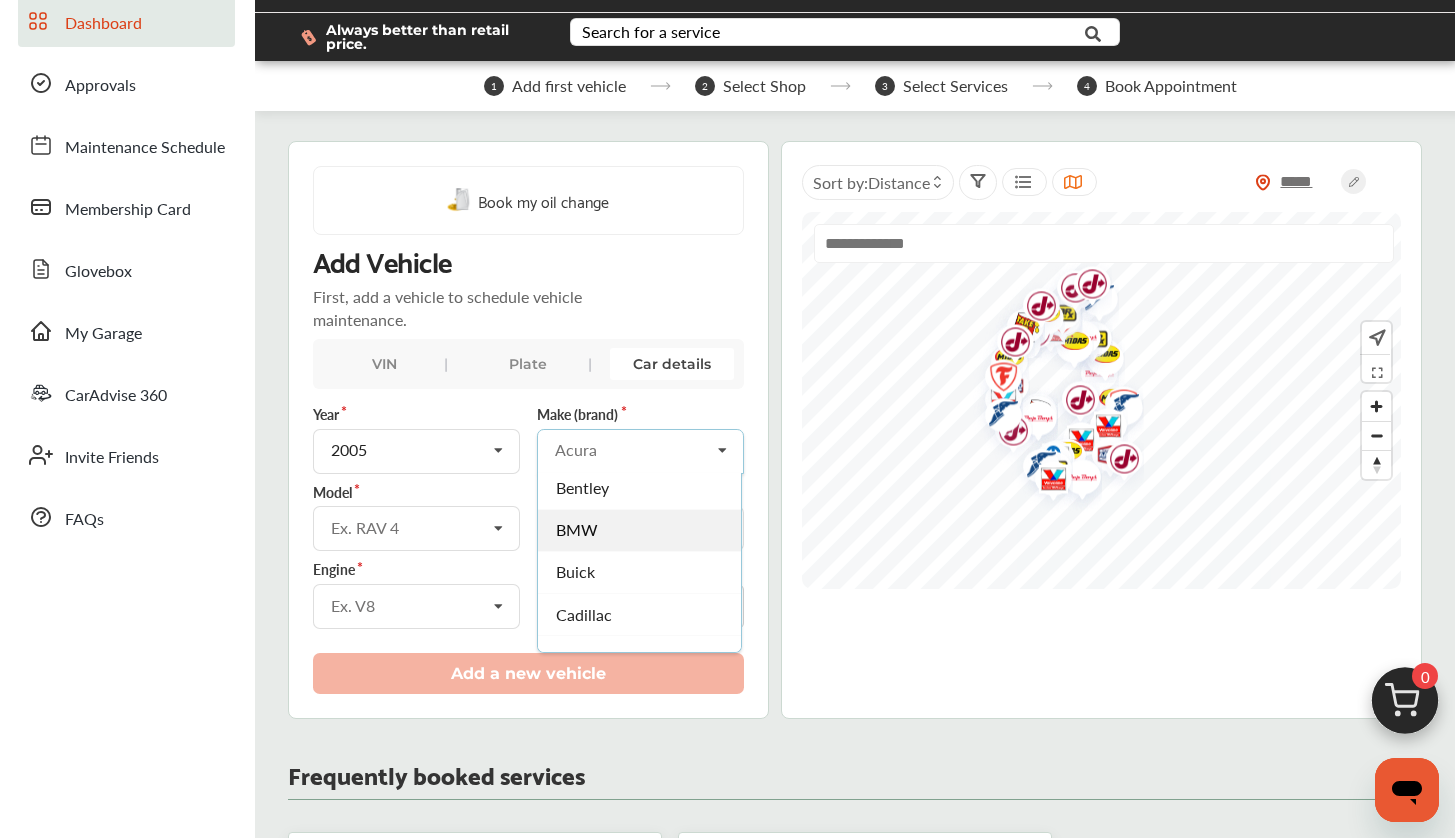click on "BMW" at bounding box center (639, 529) 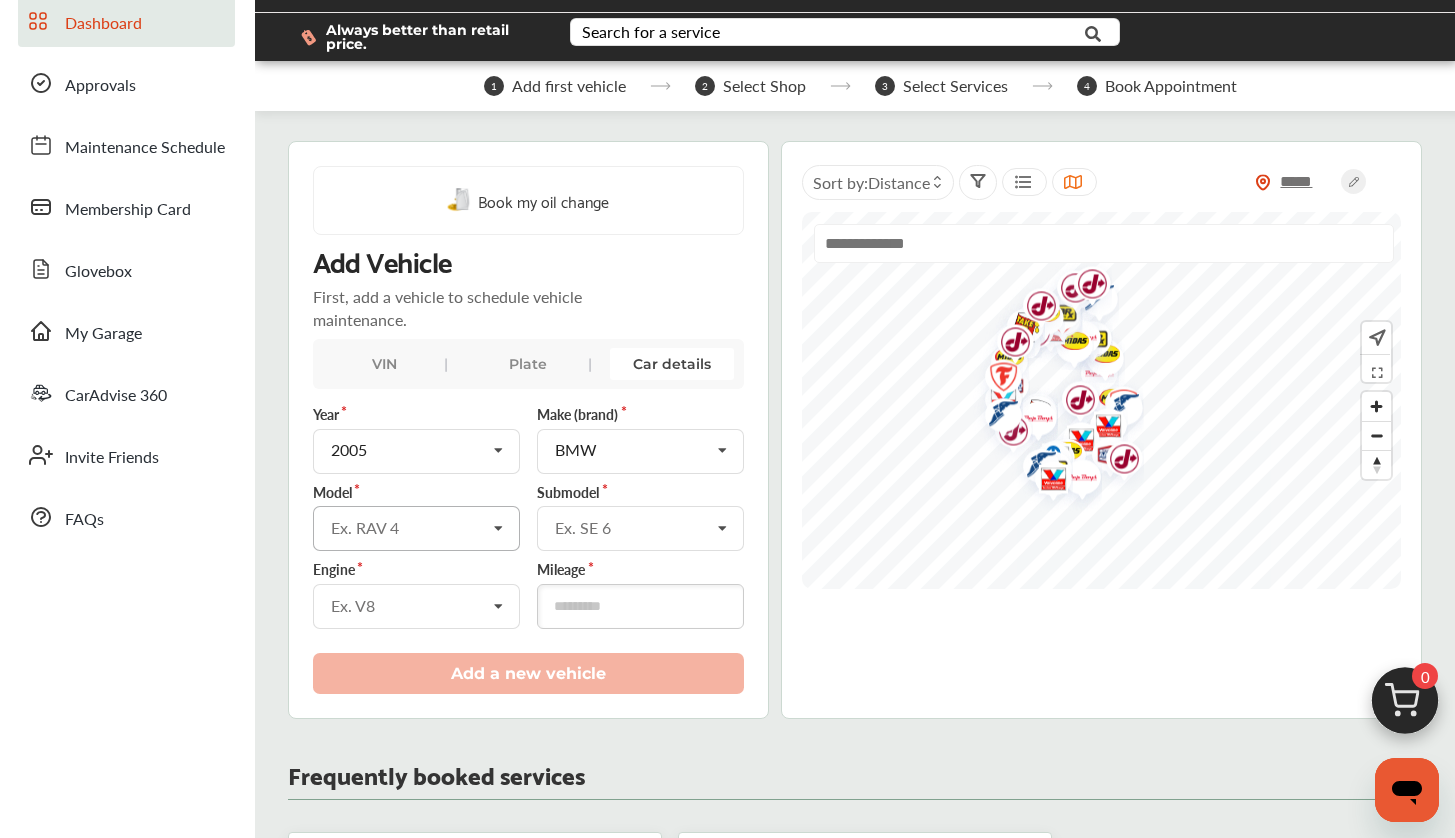 click on "Ex. RAV 4" at bounding box center [408, 528] 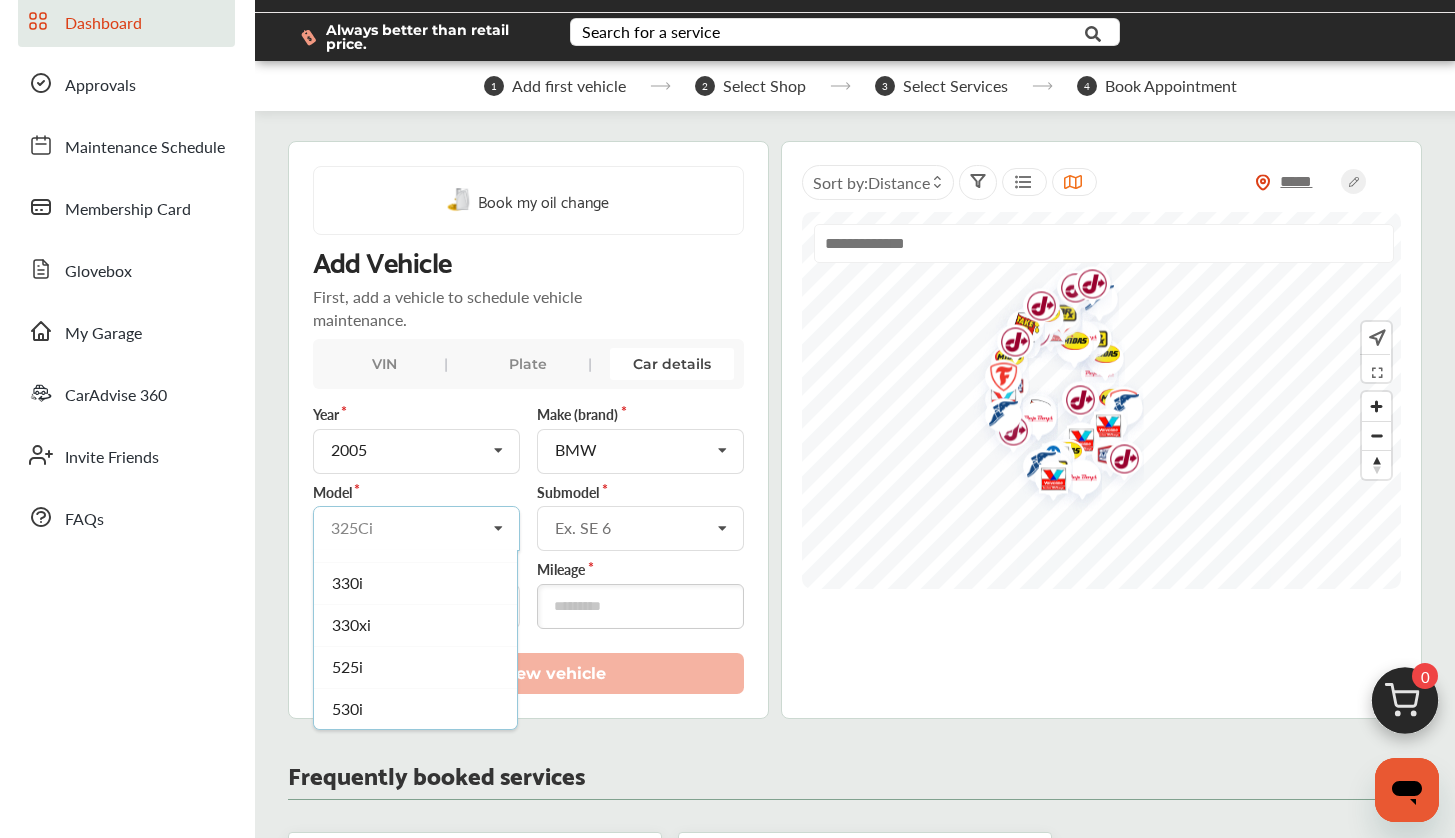 scroll, scrollTop: 156, scrollLeft: 0, axis: vertical 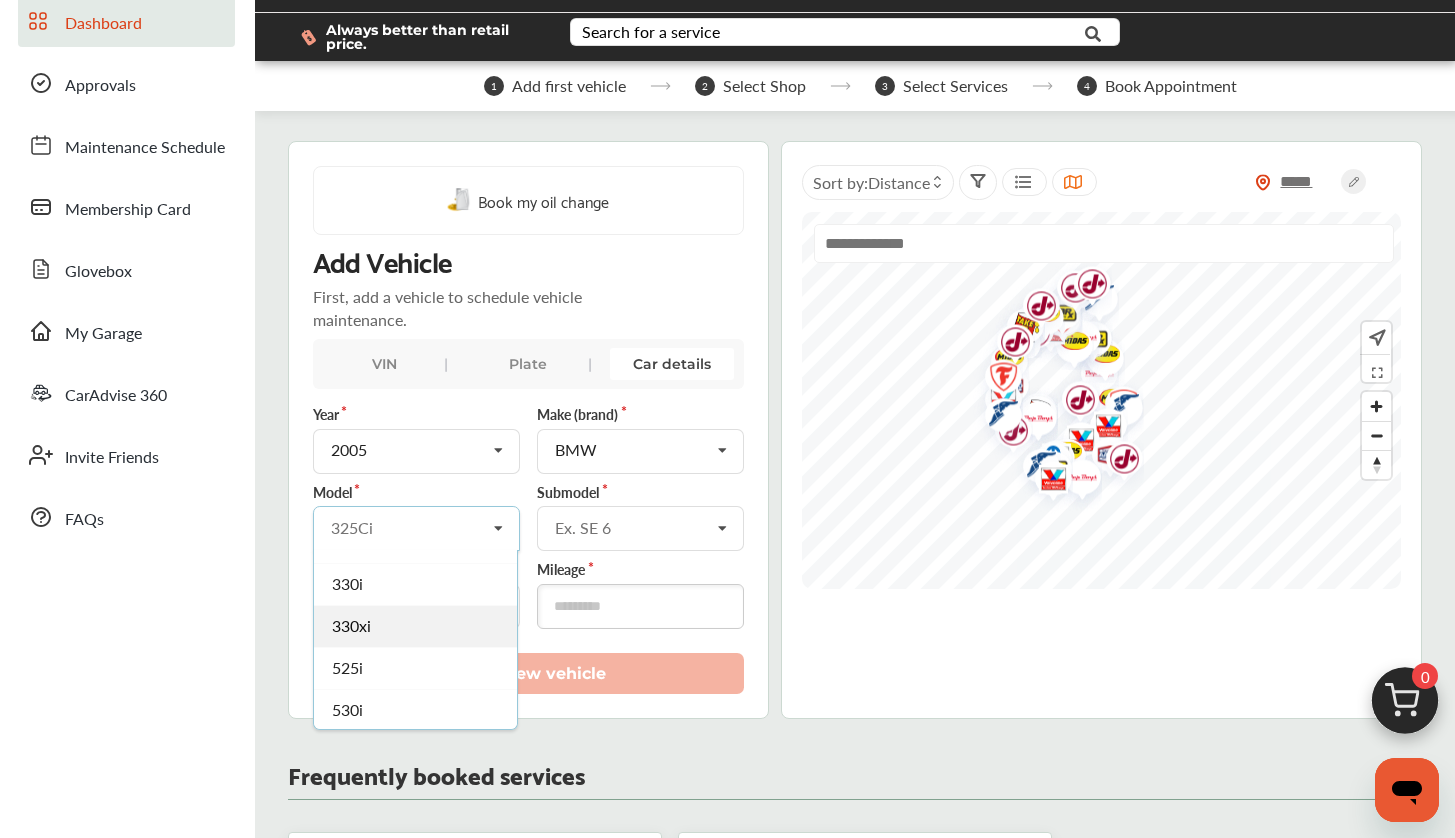 click on "330xi" at bounding box center [415, 626] 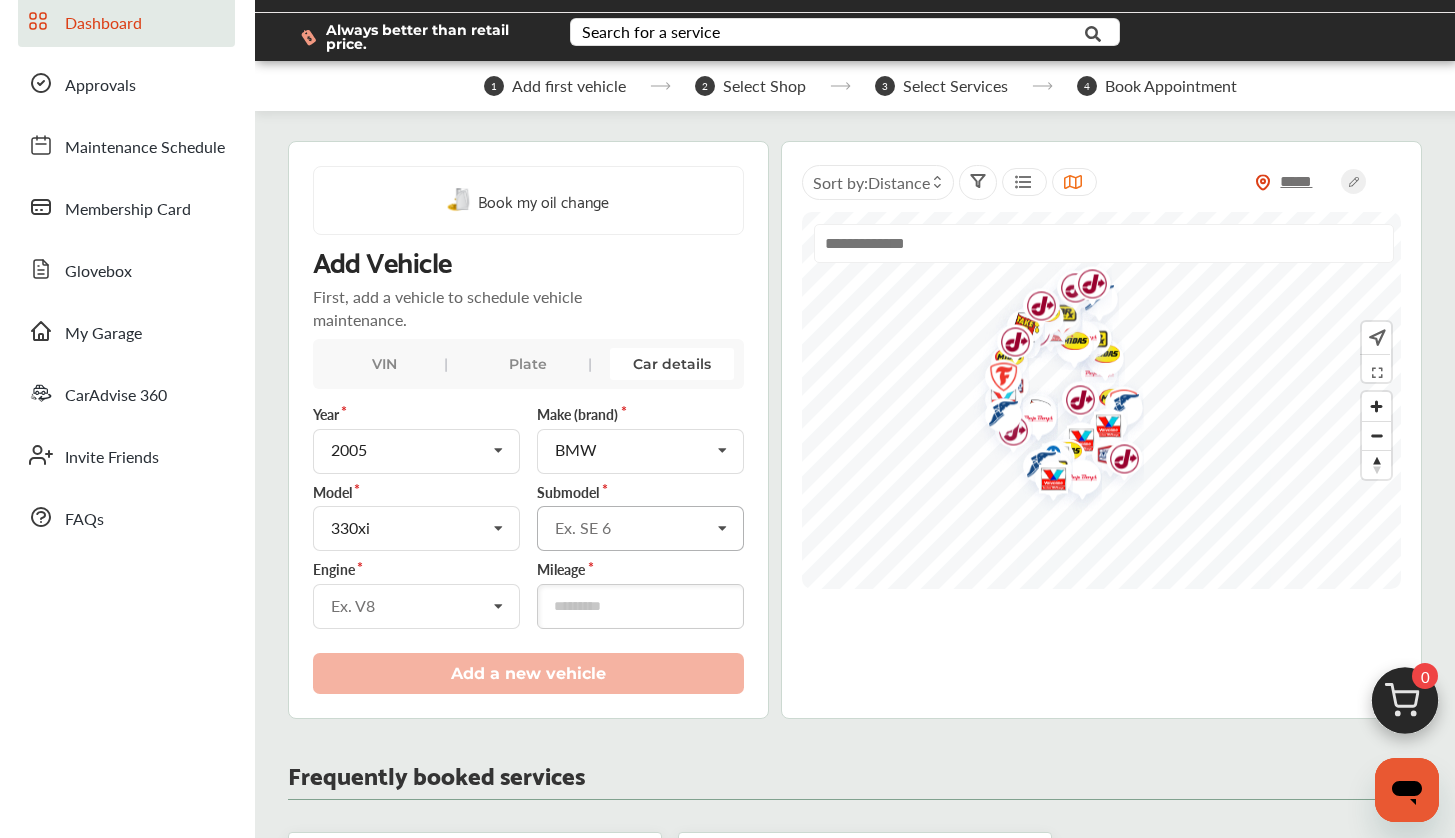 click at bounding box center (723, 528) 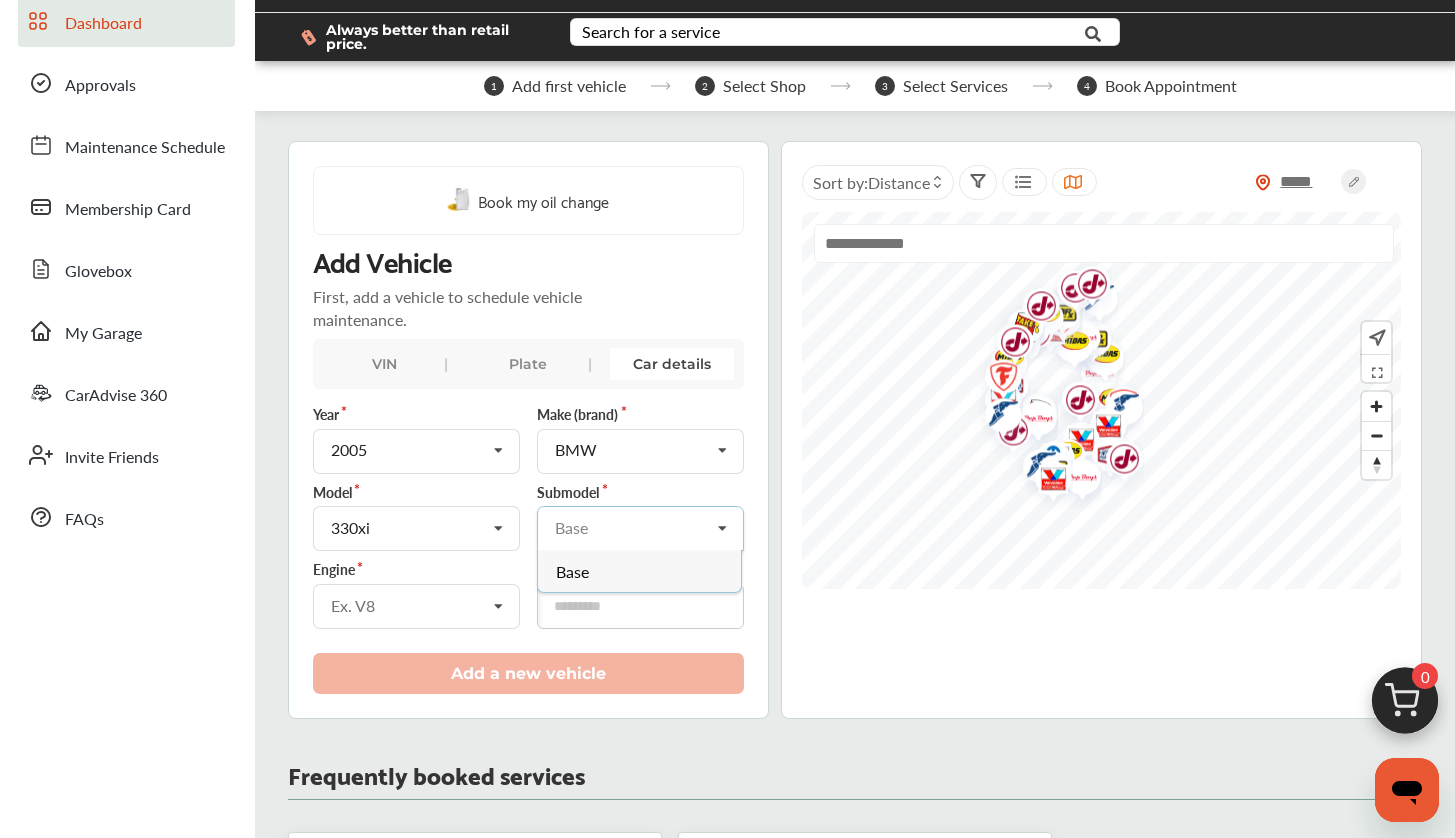 scroll, scrollTop: 99, scrollLeft: 0, axis: vertical 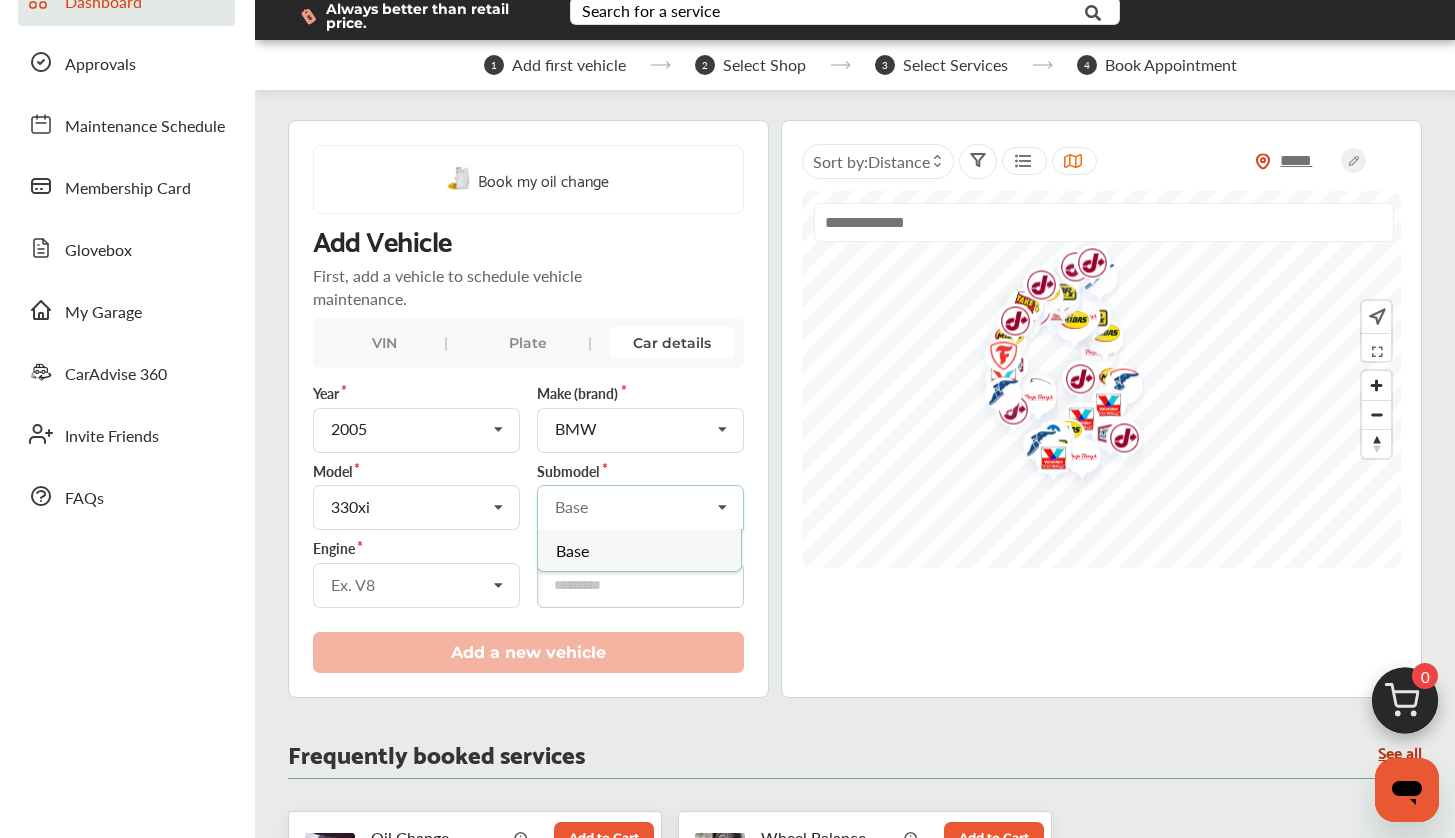 click on "Base" at bounding box center [639, 550] 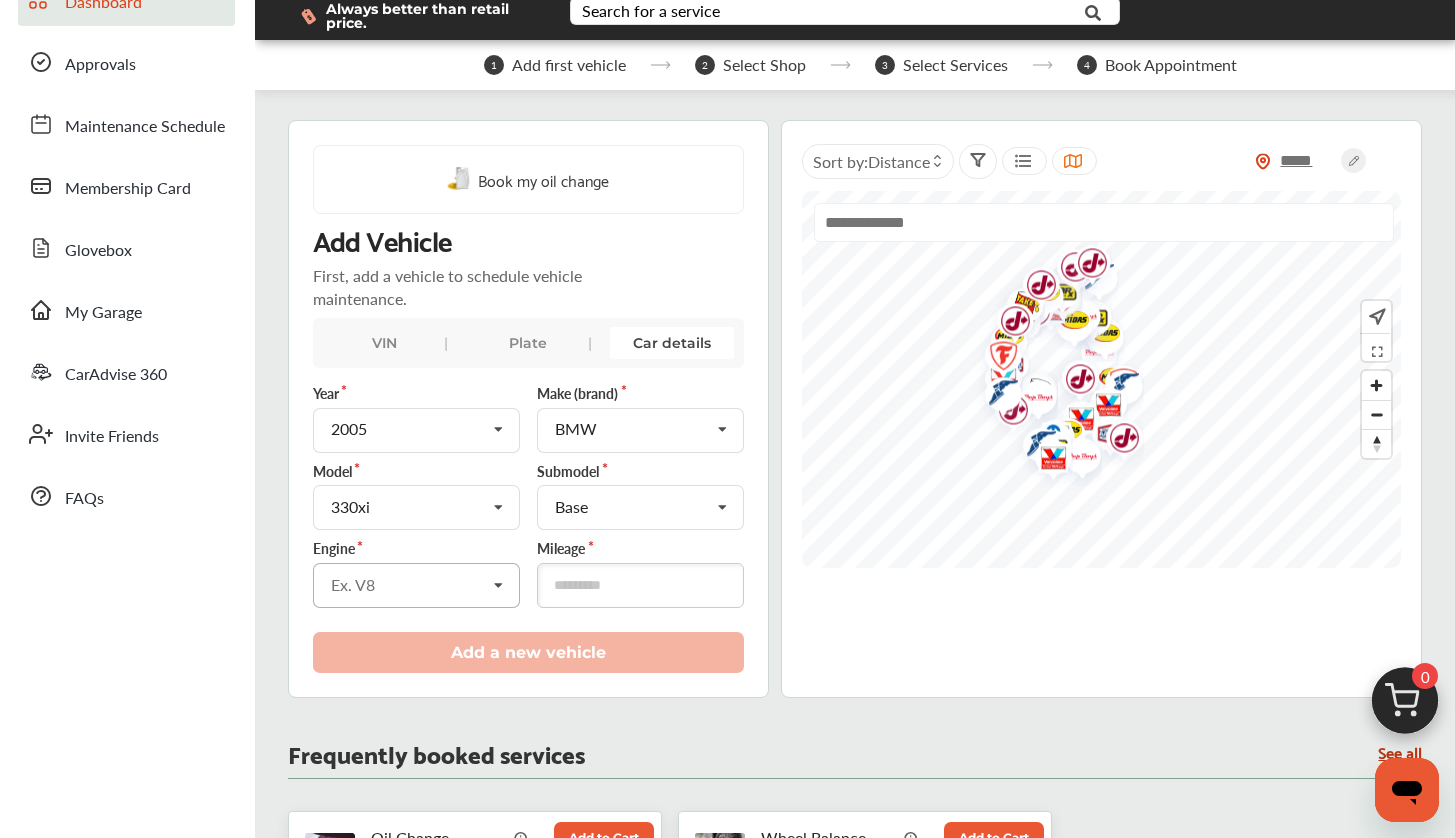 click at bounding box center (499, 585) 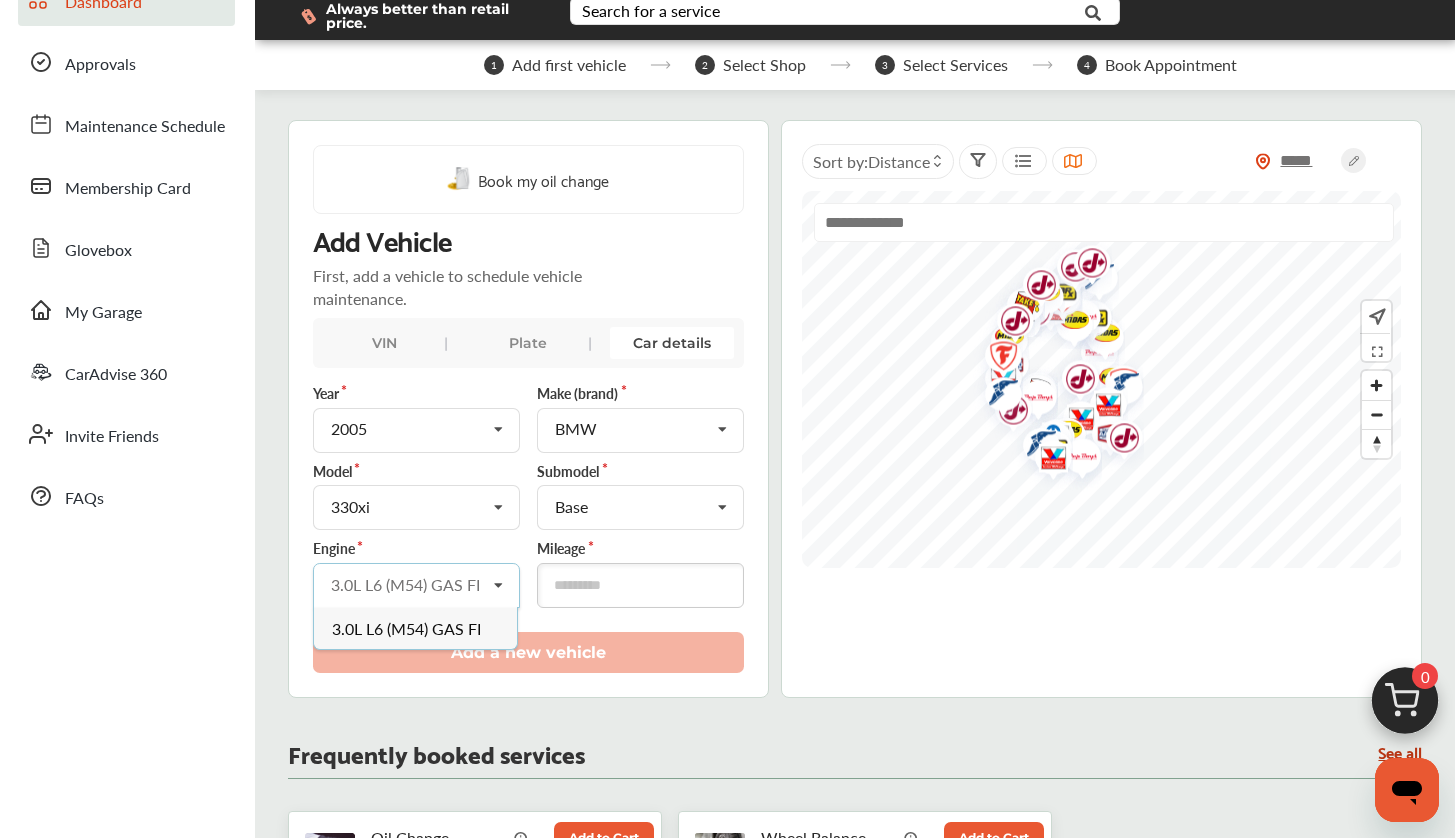 click on "3.0L L6 (M54) GAS FI" at bounding box center [406, 628] 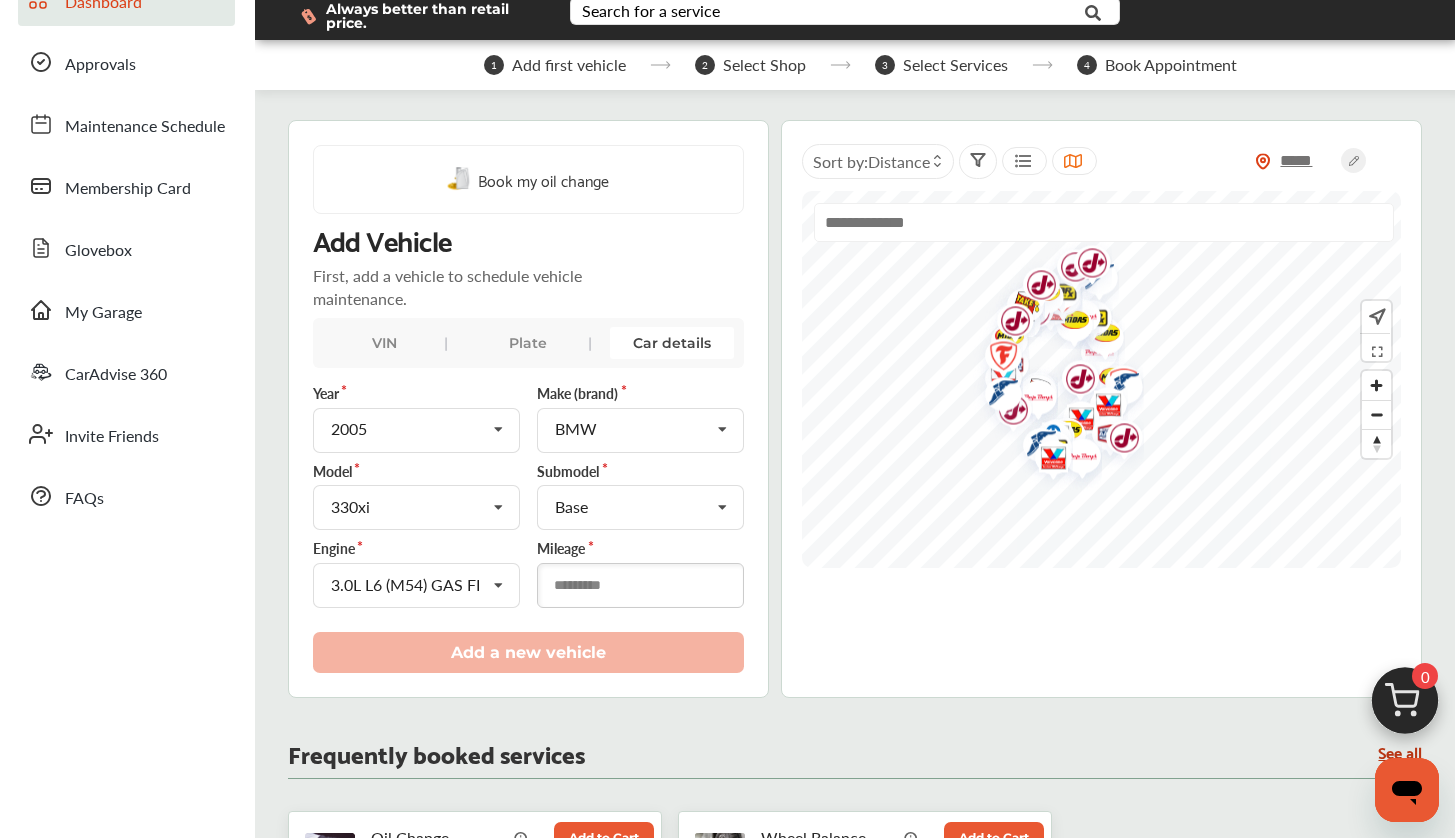 click at bounding box center [640, 585] 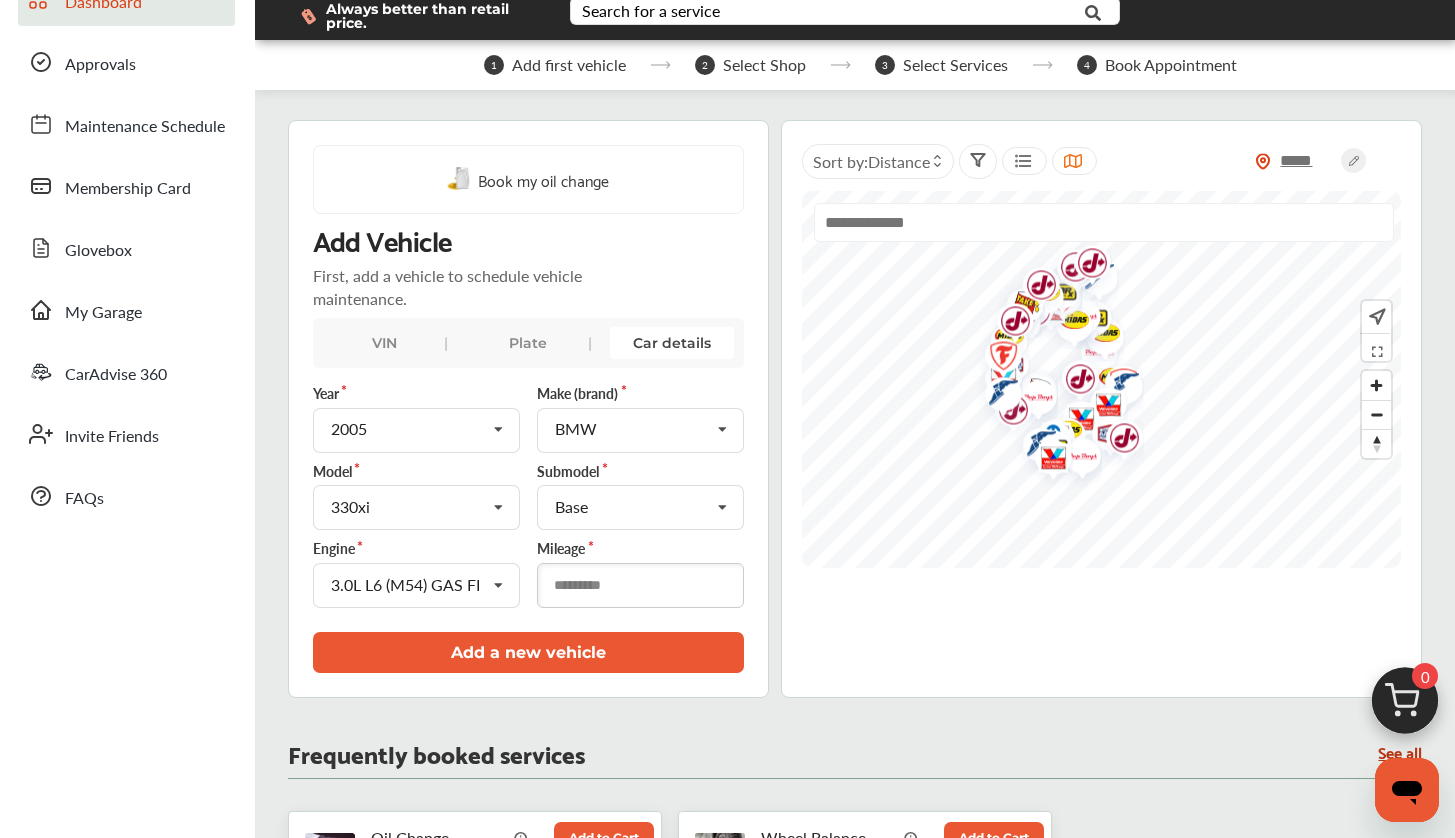 click on "*" at bounding box center (640, 585) 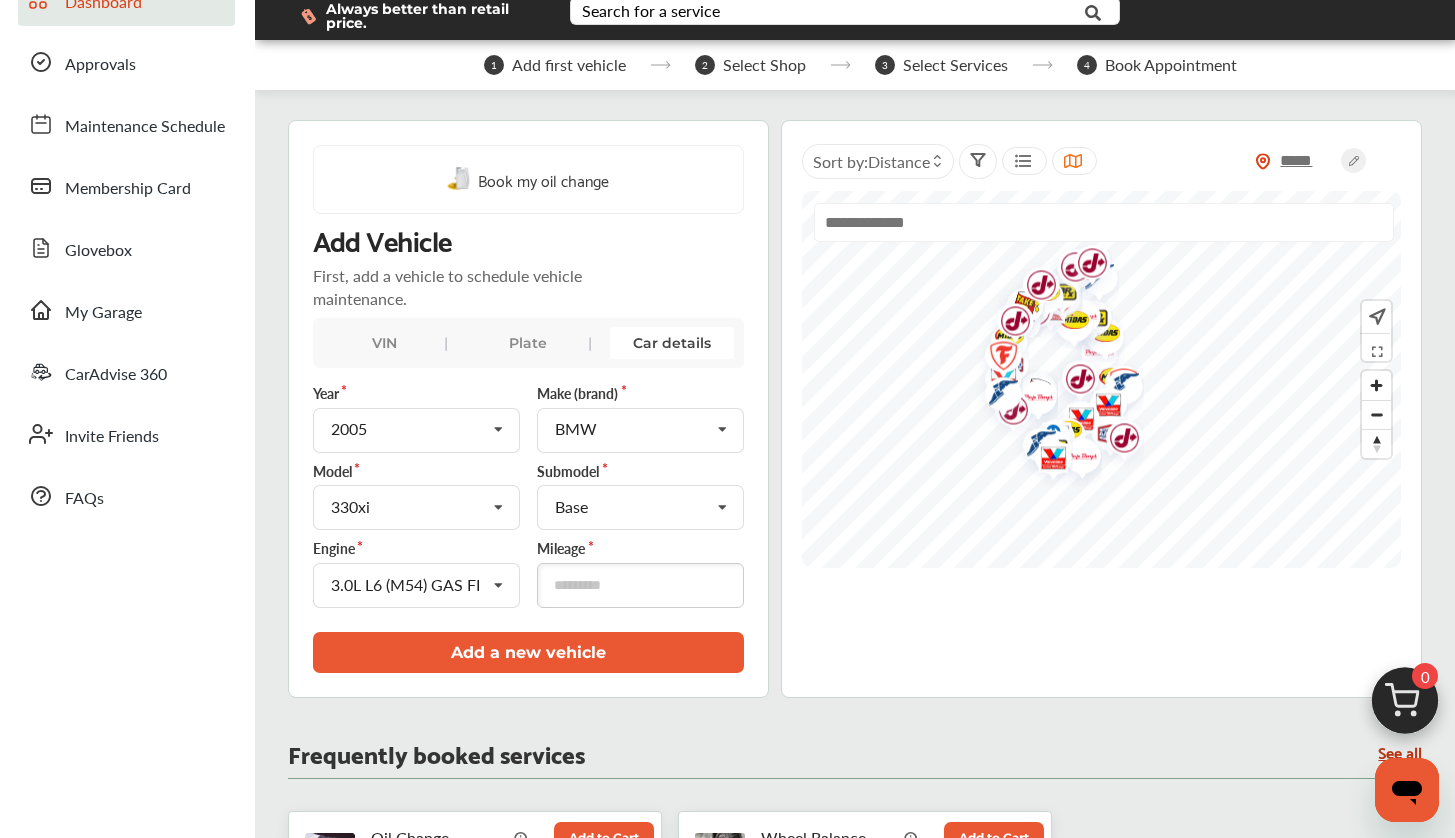 click on "Book my oil change Add Vehicle First, add a vehicle to schedule vehicle maintenance. VIN Plate Car details Year 2005 2026 2025 2024 2023 2022 2021 2020 2019 2018 2017 2016 2015 2014 2013 2012 2011 2010 2009 2008 2007 2006 2005 2004 2003 2002 2001 2000 1999 1998 1997 1996 1995 1994 1993 1992 1991 1990 1989 1988 1987 1986 1985 1984 1983 1982 1981 1980 1979 1978 1977 1976 1975 1974 1973 1972 1971 1970 Make (brand) BMW Acura Alfa Romeo Aston Martin Audi Avanti Bentley BMW Buick Cadillac Chevrolet Chrysler Dodge Ferrari Fiat Ford Freightliner GMC Honda Hummer Hyundai Infiniti Isuzu Jaguar Jeep Kia Lamborghini Land Rover Lexus Lincoln Lotus Maserati Maybach Mazda Mercedes-Benz Mercury MG Mini Mitsubishi Morgan Nissan Panoz Peugeot Pontiac Porsche Renault Rolls-Royce Rover Saab Saleen Saturn Scion Seat Smart Spyker SsangYong Subaru Suzuki Toyota Volkswagen Volvo Workhorse Model 330xi 325Ci 325i 325xi 330Ci 330i 330xi 525i 530i 545i 645Ci 745i 745Li 760i 760Li M3 X3 X5 Z4 Submodel Base Base Engine Mileage * Year 2026" at bounding box center (855, 409) 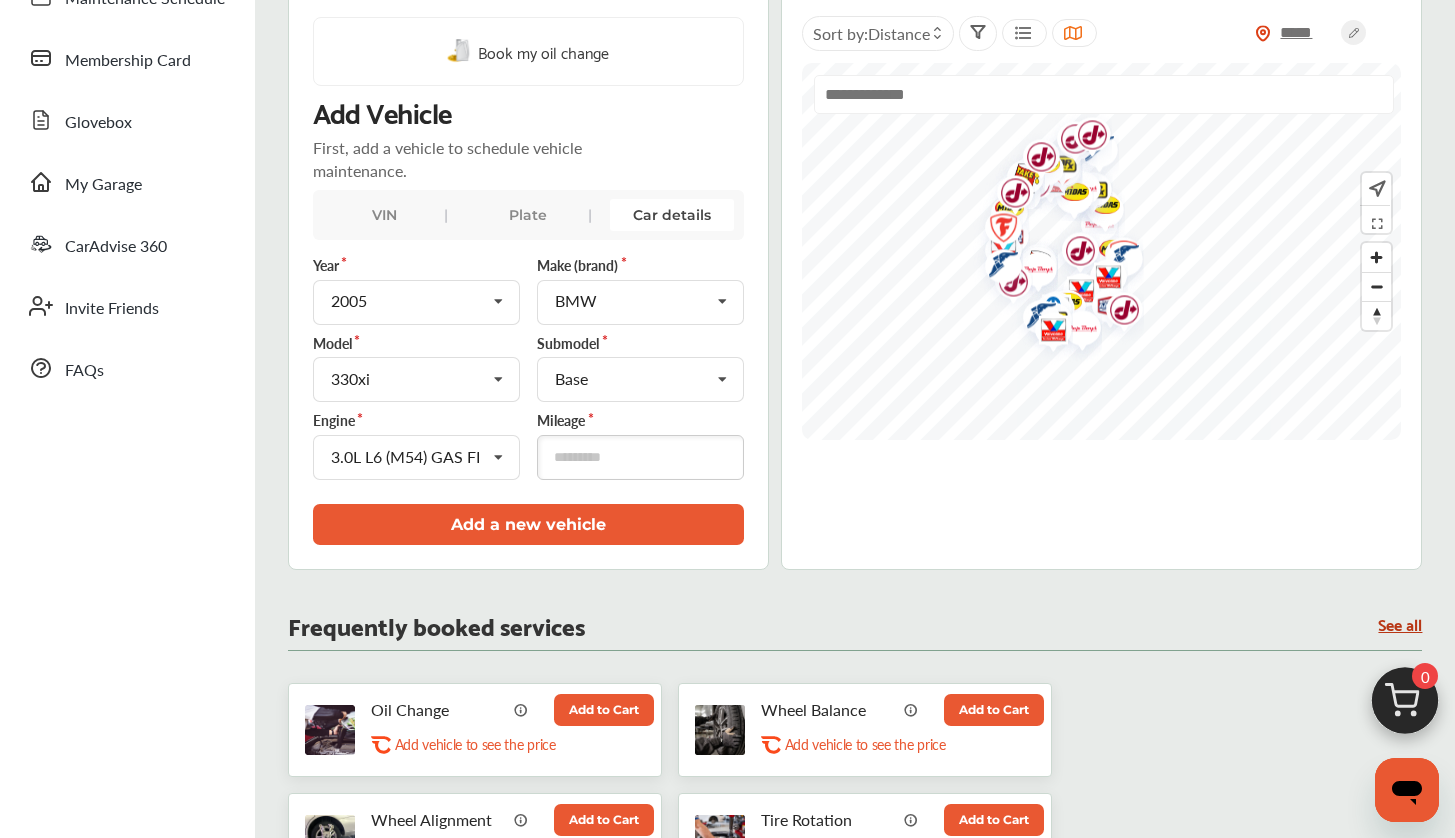 scroll, scrollTop: 228, scrollLeft: 0, axis: vertical 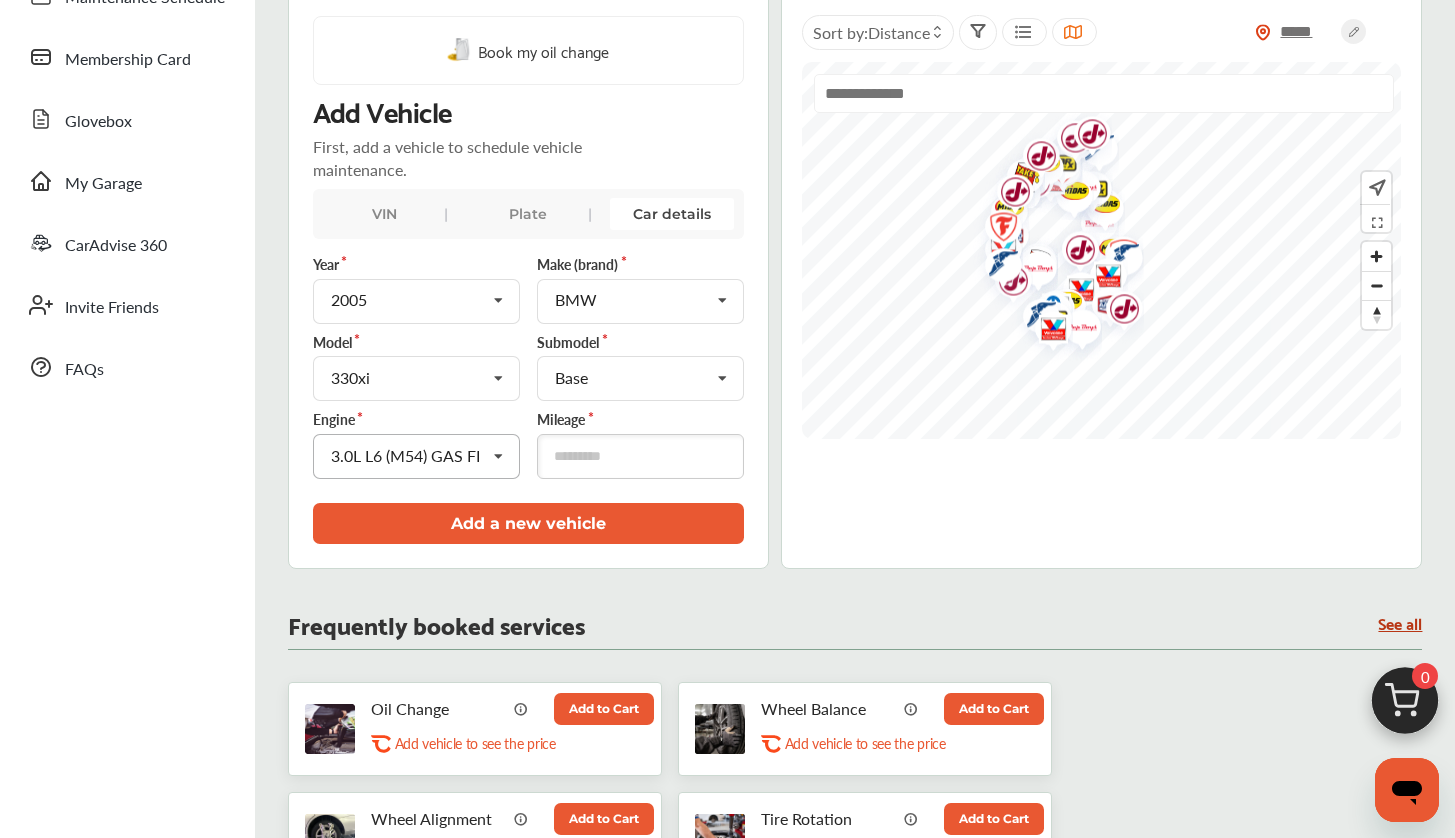 click at bounding box center [417, 454] 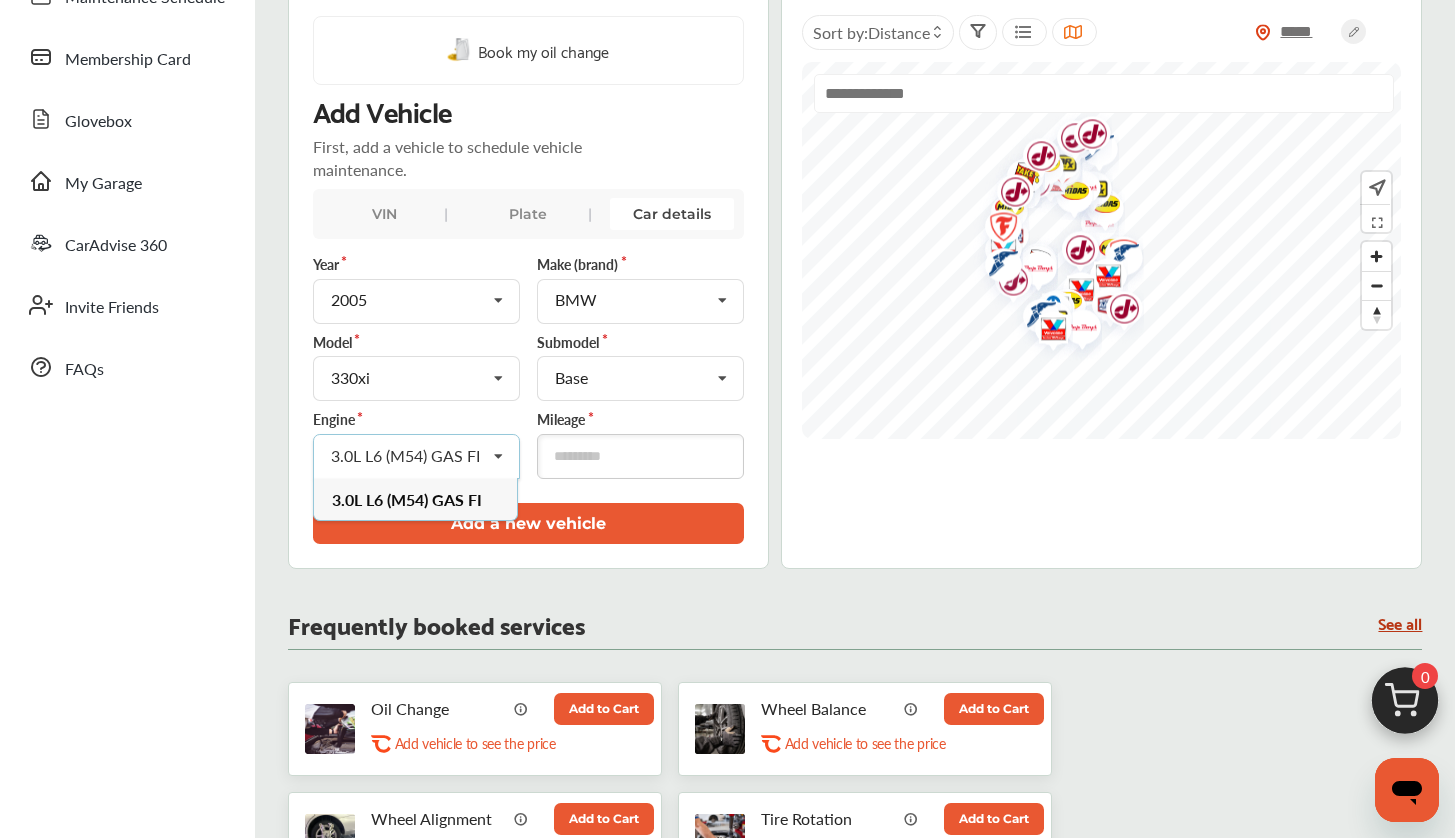 click on "3.0L L6 (M54) GAS FI" at bounding box center (407, 499) 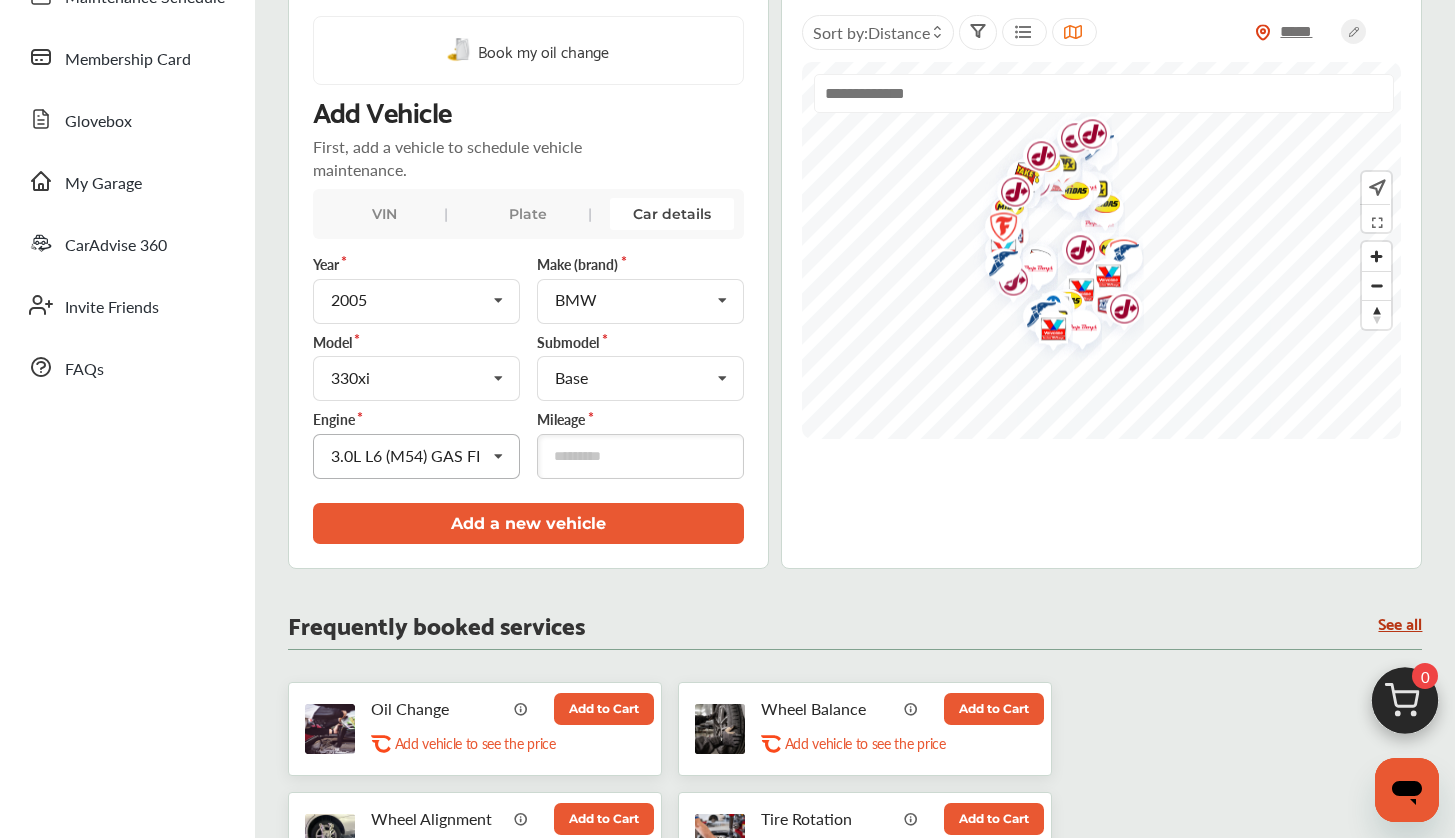 click at bounding box center (499, 456) 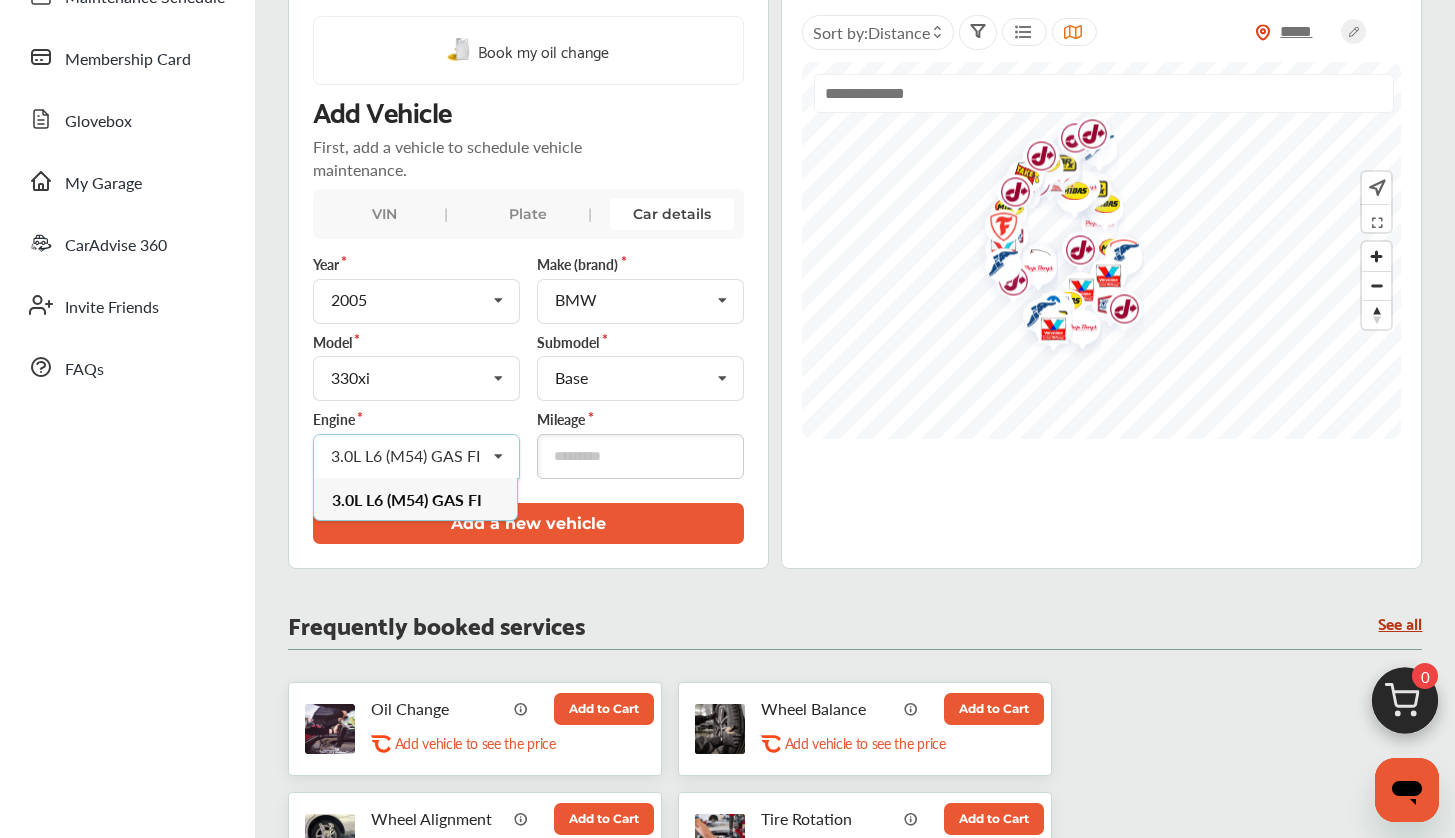 click on "Engine 3.0L L6 (M54) GAS FI 3.0L L6 (M54) GAS FI Mileage *" at bounding box center [528, 448] 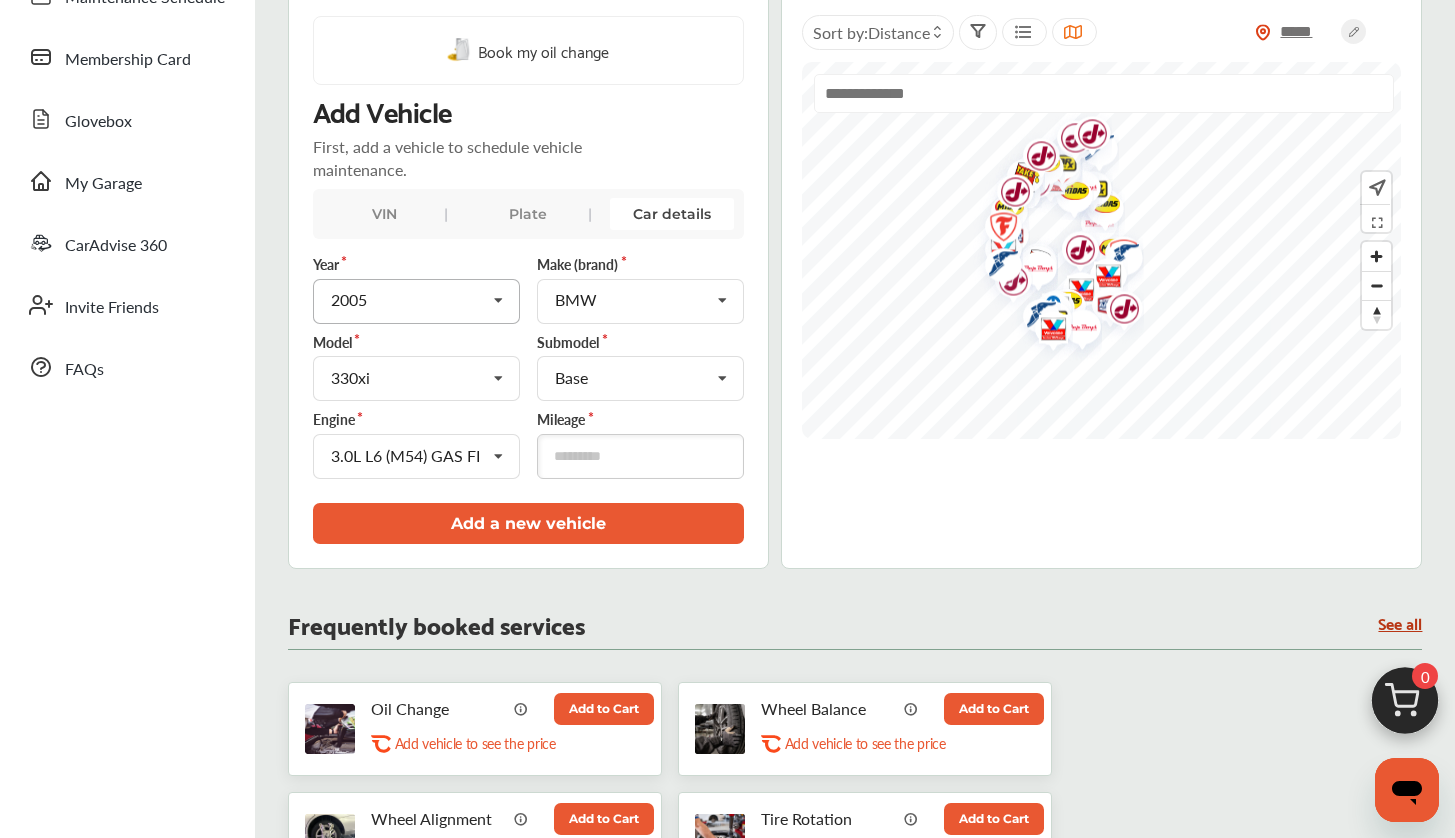 click at bounding box center [499, 301] 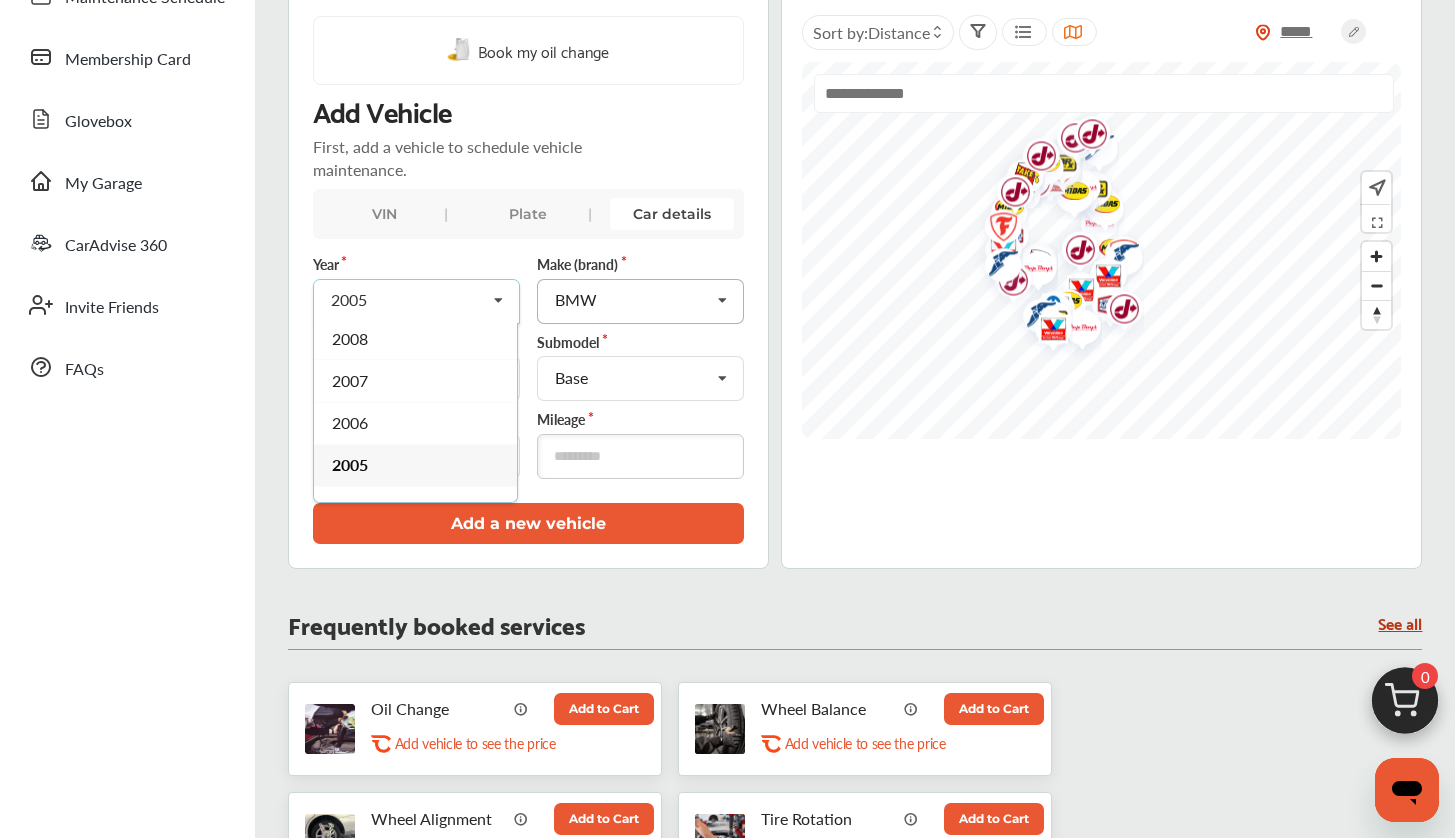 click at bounding box center (641, 299) 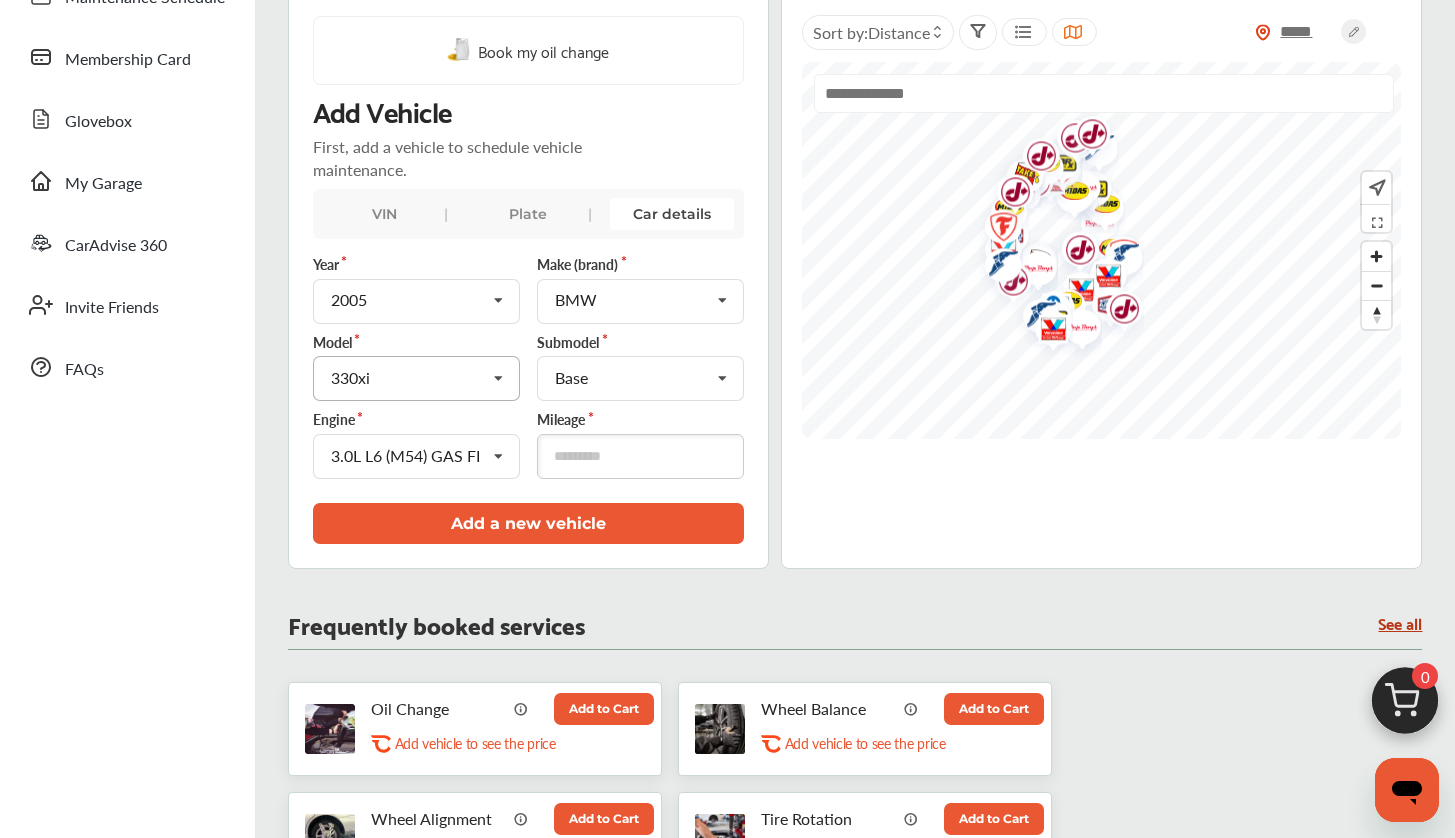 click on "330xi" at bounding box center [408, 378] 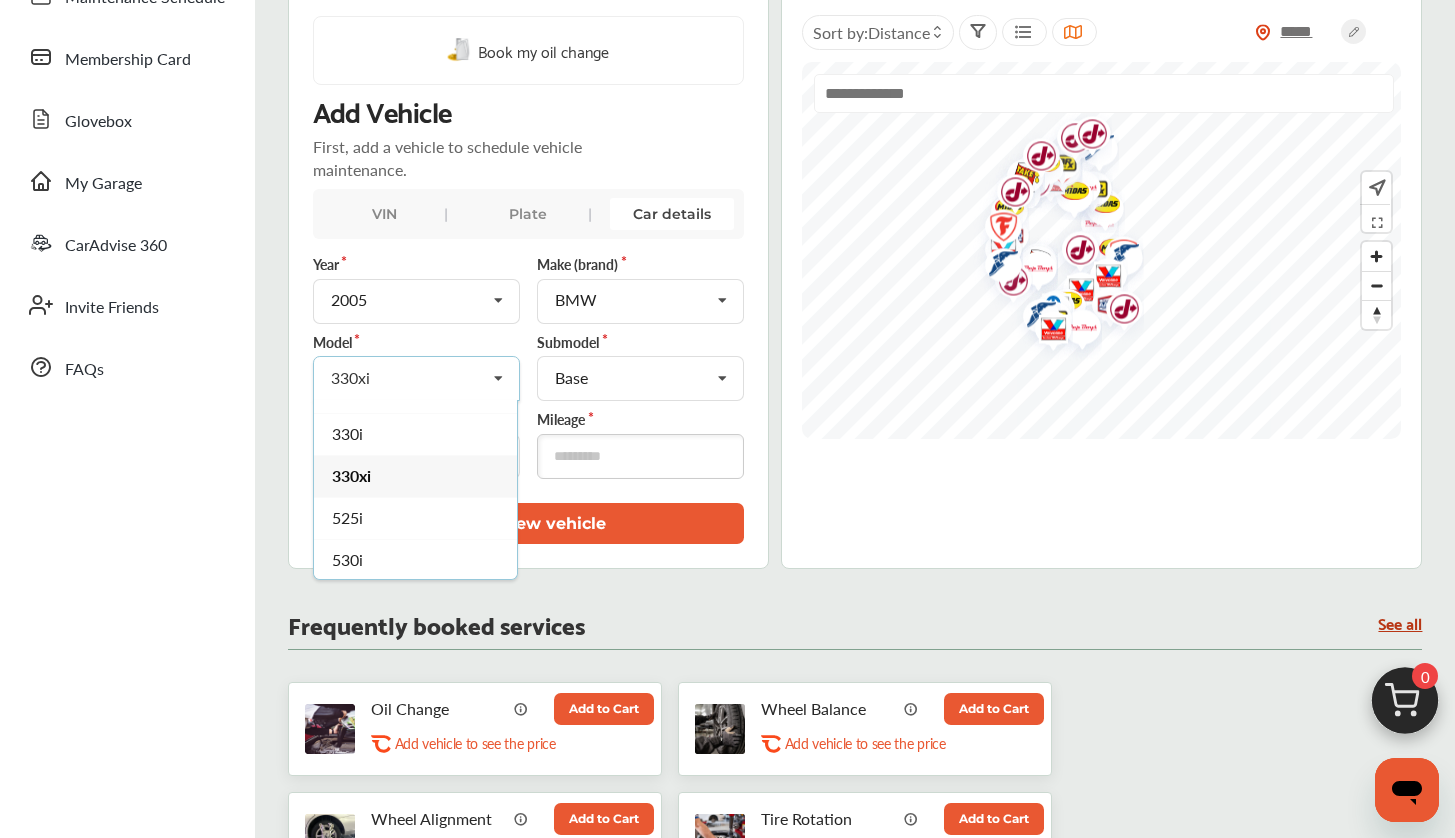 click on "Model 330xi 325Ci 325i 325xi 330Ci 330i 330xi 525i 530i 545i 645Ci 745i 745Li 760i 760Li M3 X3 X5 Z4 Submodel Base Base" at bounding box center [528, 371] 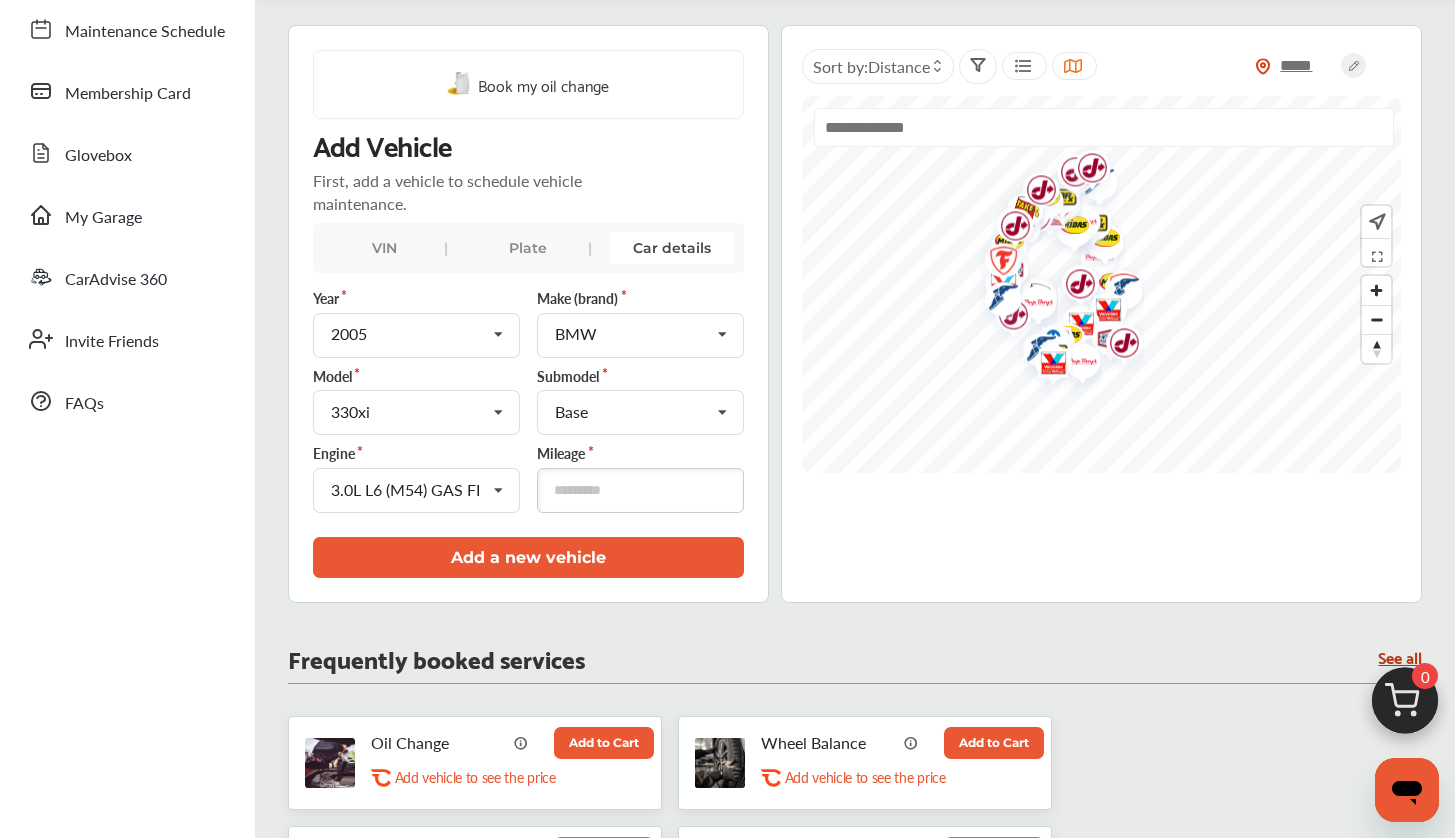 scroll, scrollTop: 189, scrollLeft: 0, axis: vertical 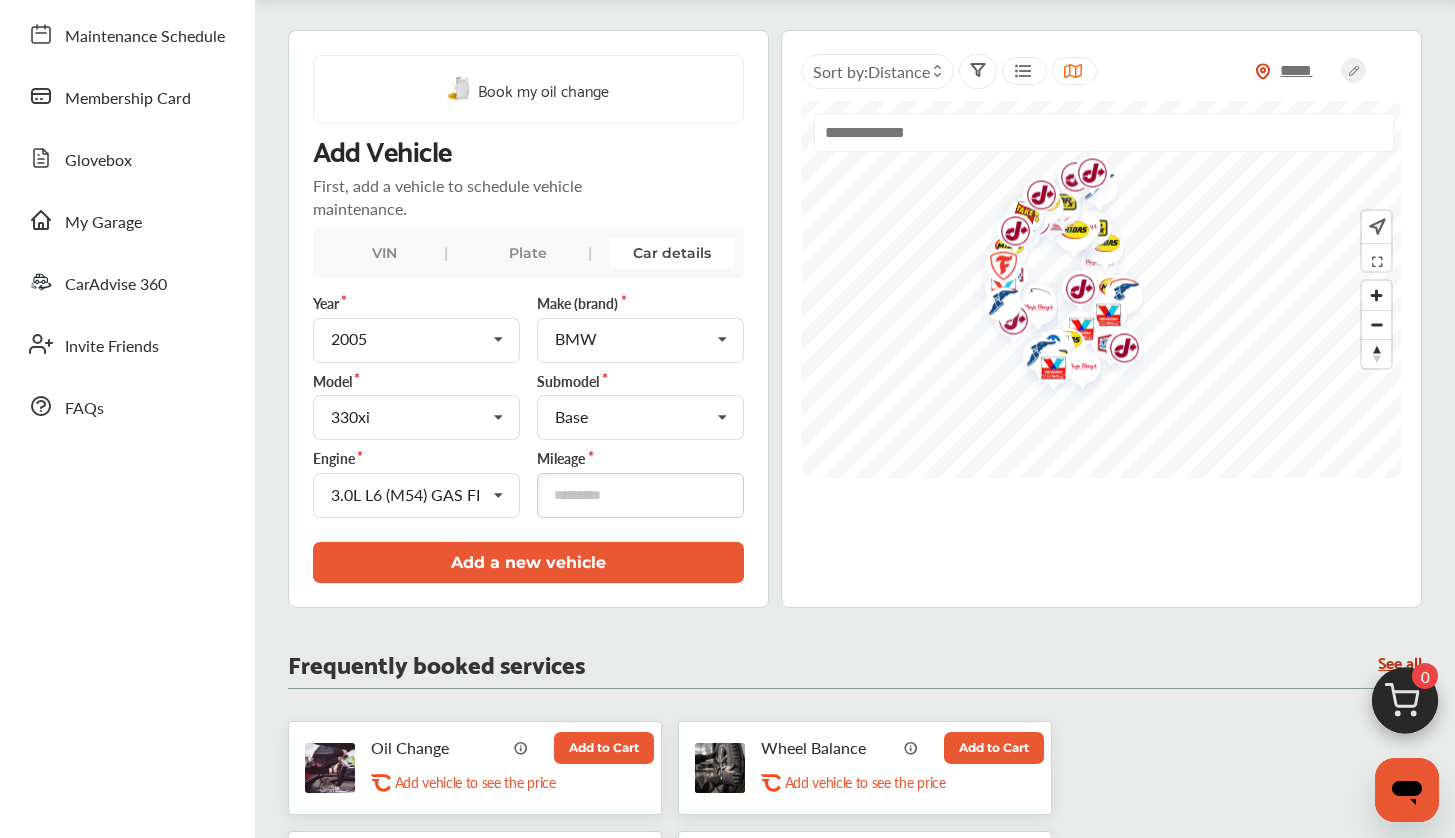 click on "Model 330xi 325Ci 325i 325xi 330Ci 330i 330xi 525i 530i 545i 645Ci 745i 745Li 760i 760Li M3 X3 X5 Z4 Submodel Base Base" at bounding box center (528, 410) 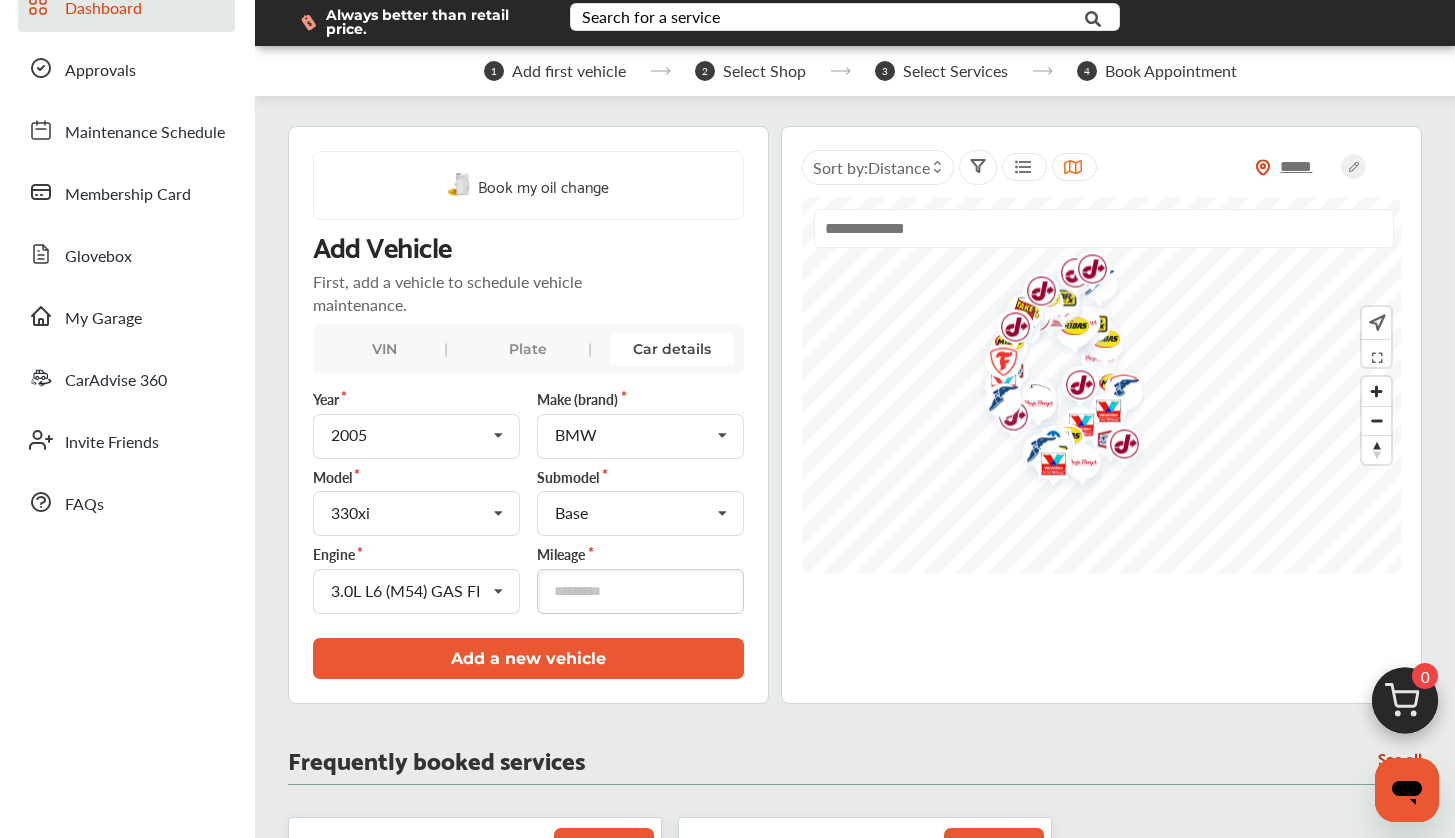 scroll, scrollTop: 89, scrollLeft: 0, axis: vertical 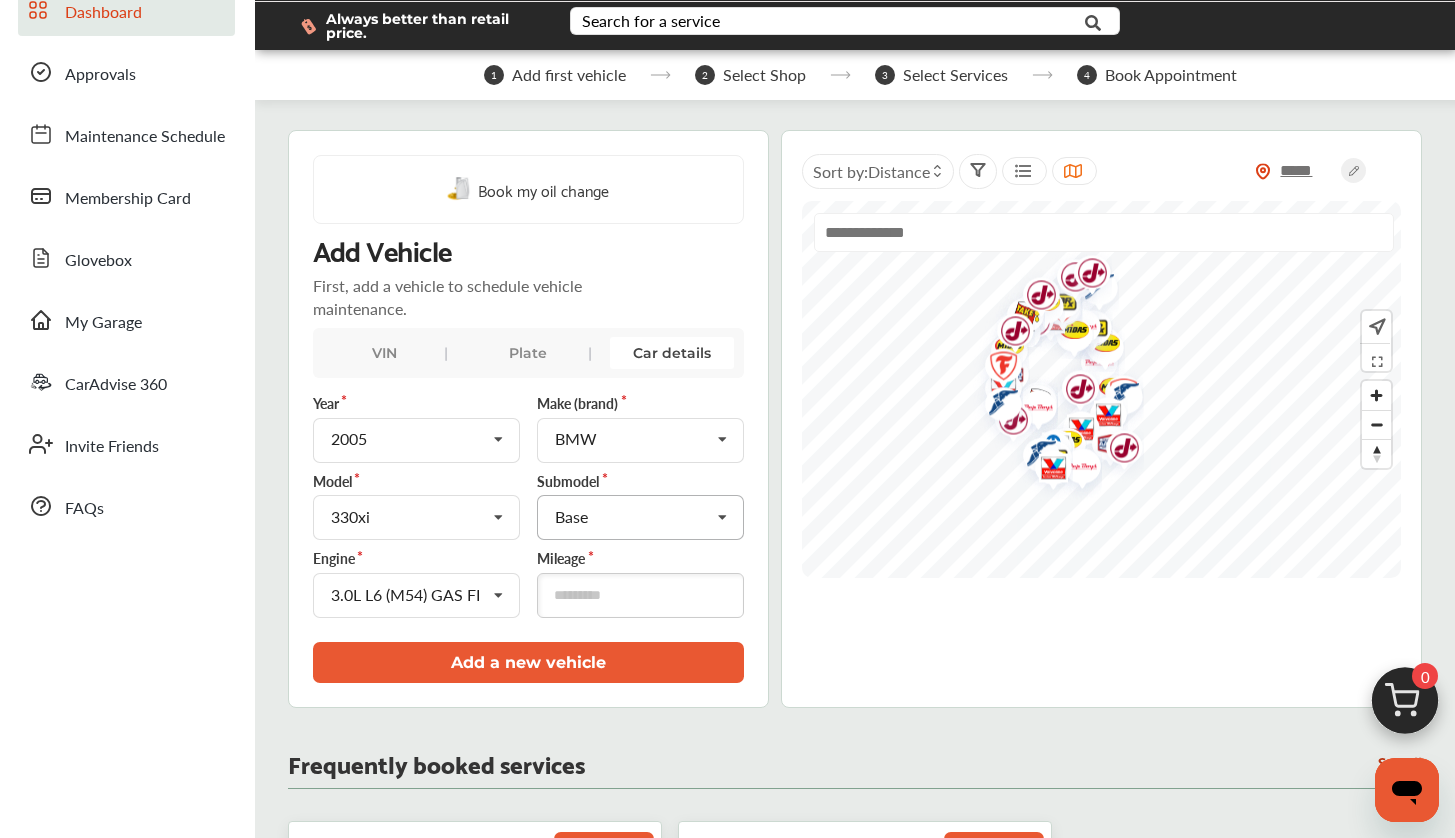 click on "Base" at bounding box center (632, 517) 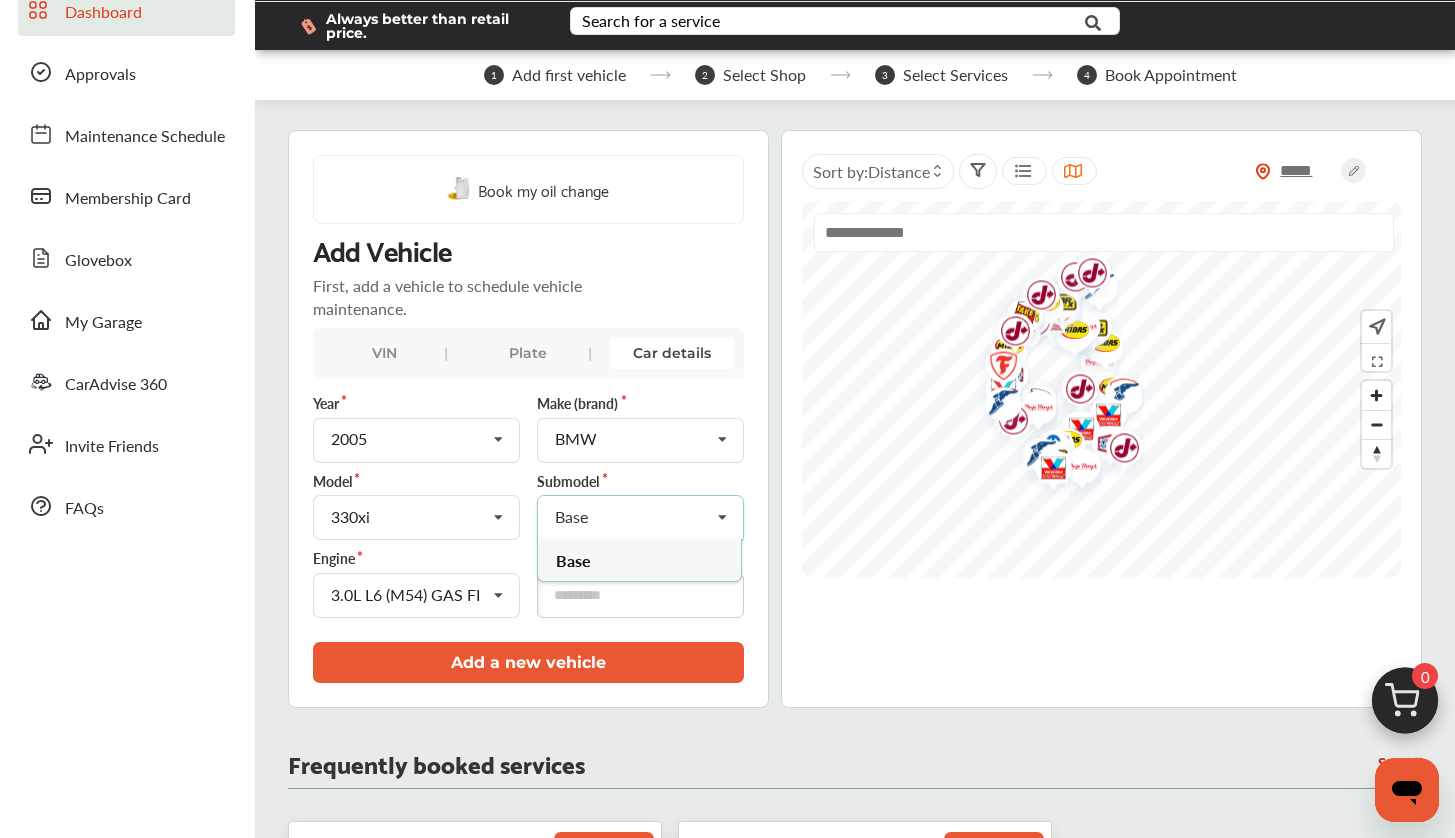 click on "3.0L L6 (M54) GAS FI 3.0L L6 (M54) GAS FI" at bounding box center (416, 595) 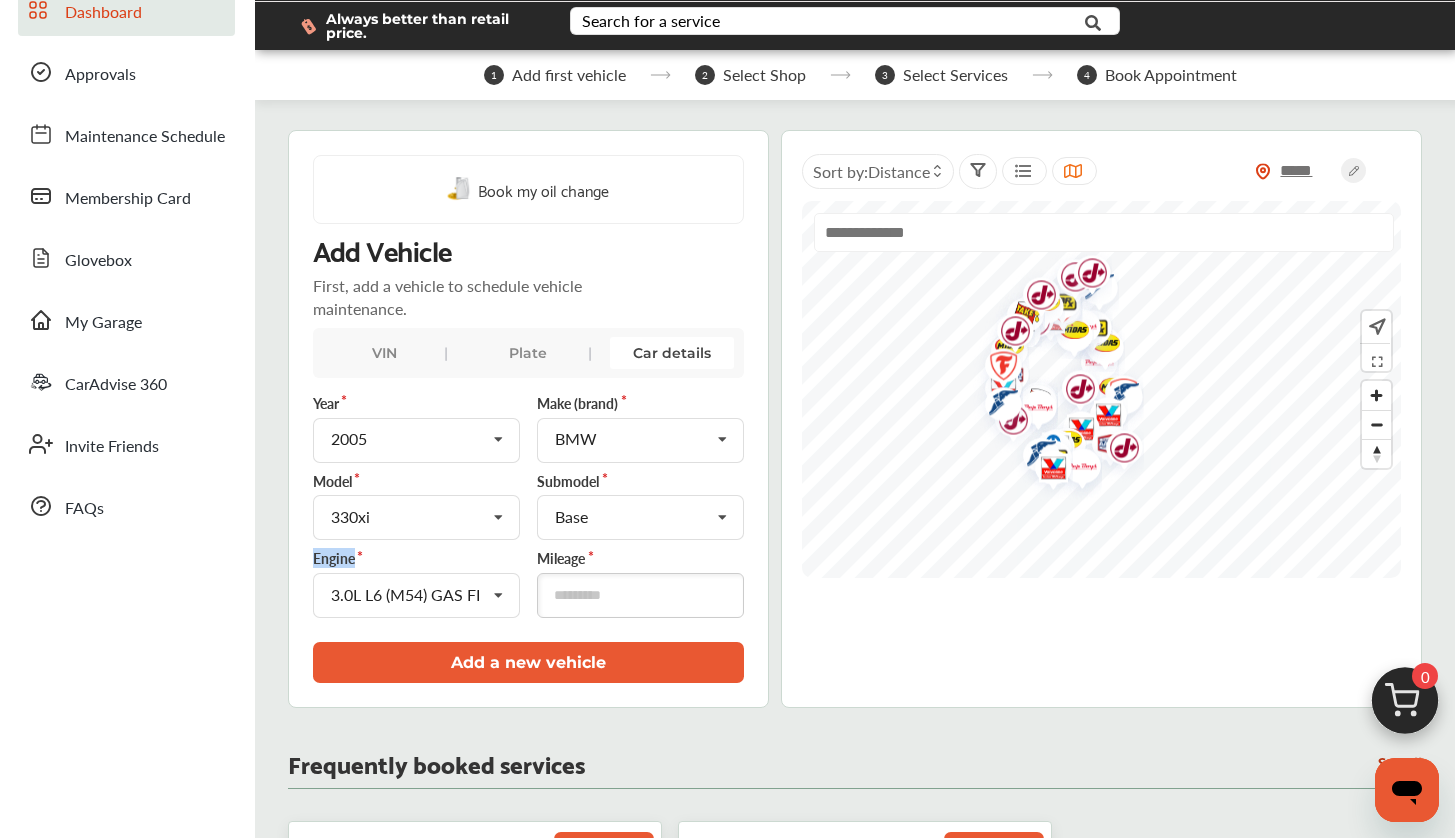 drag, startPoint x: 310, startPoint y: 563, endPoint x: 348, endPoint y: 563, distance: 38 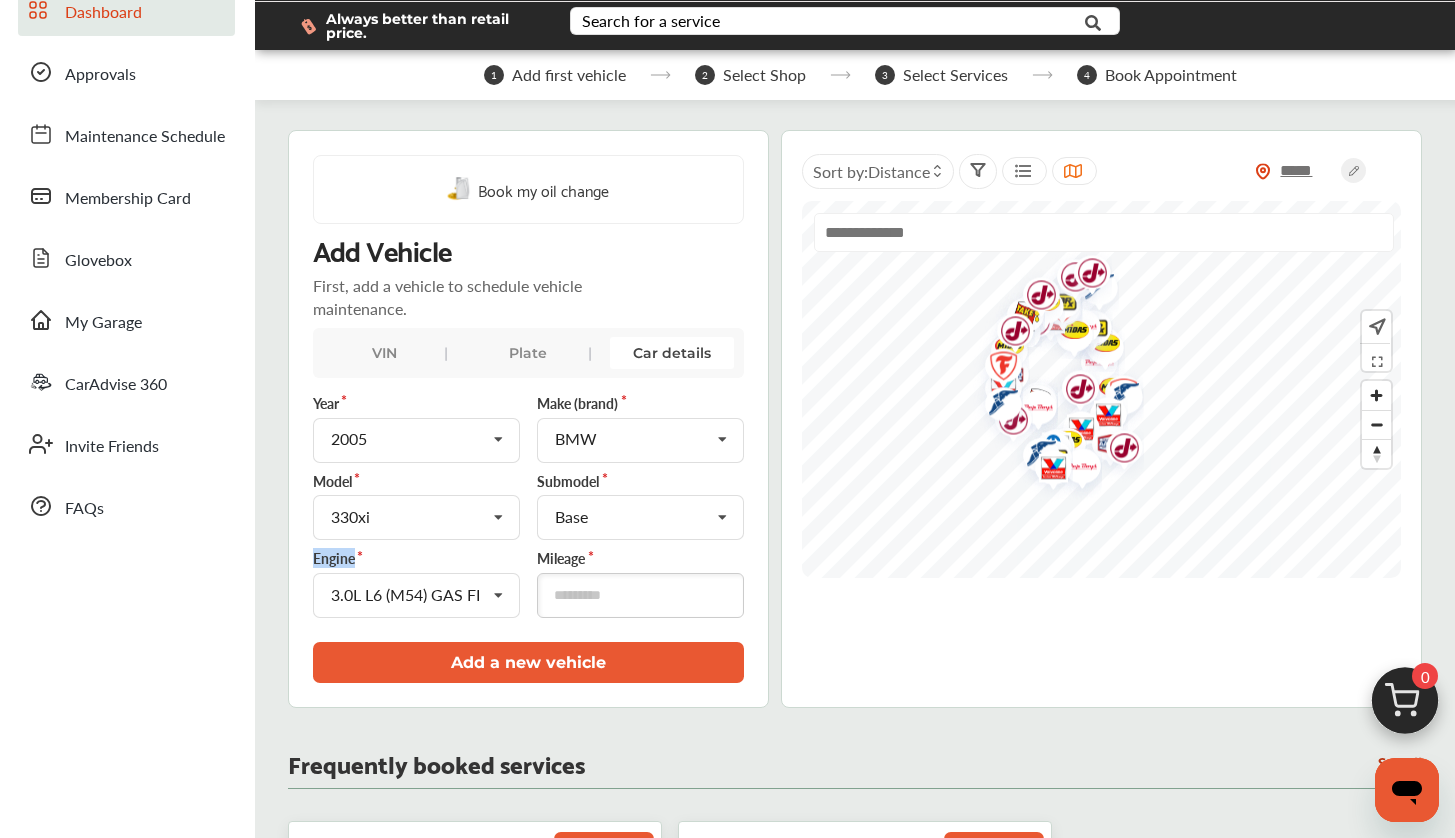 click on "Engine" at bounding box center [416, 558] 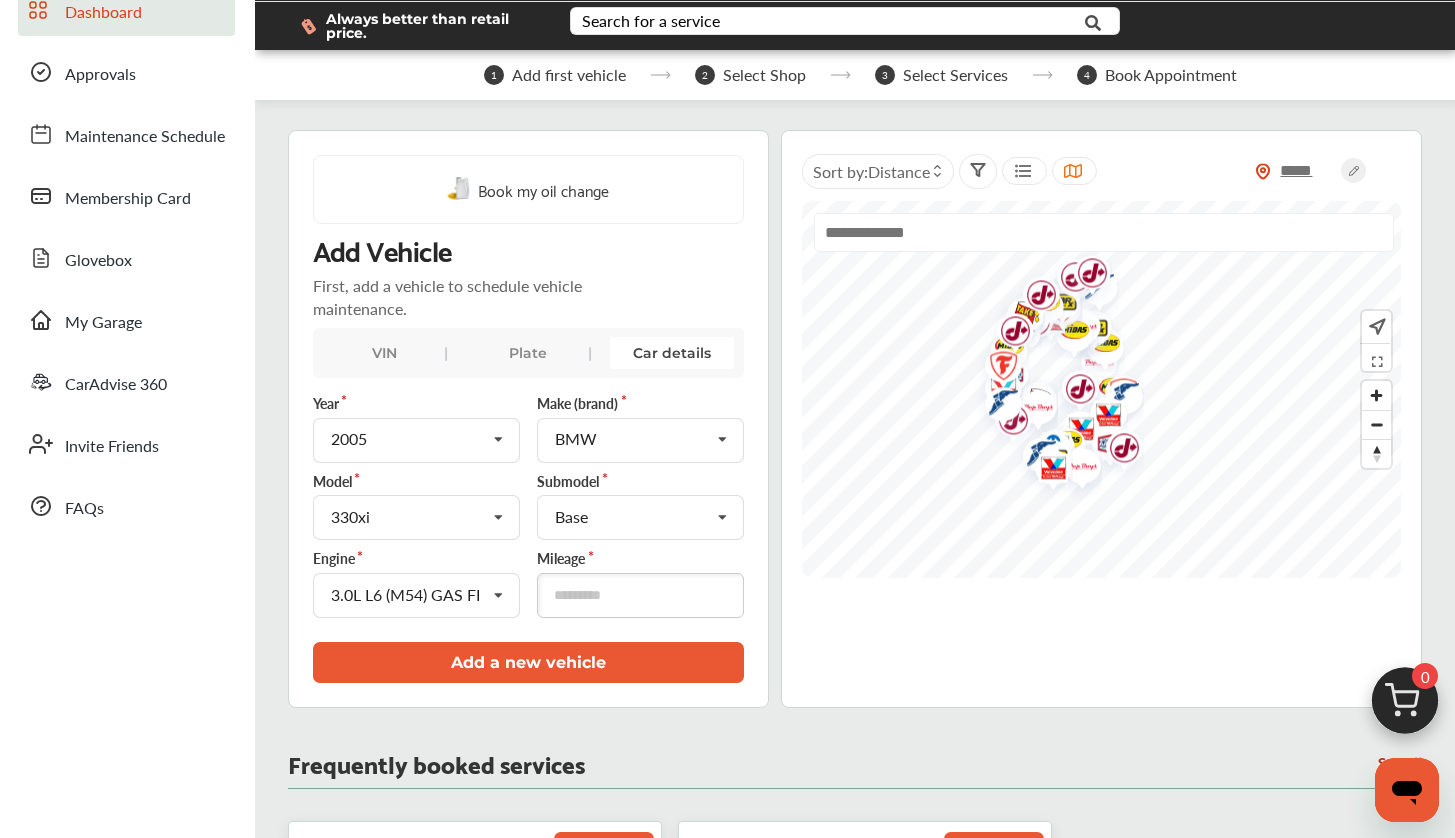 click on "Plate" at bounding box center (528, 353) 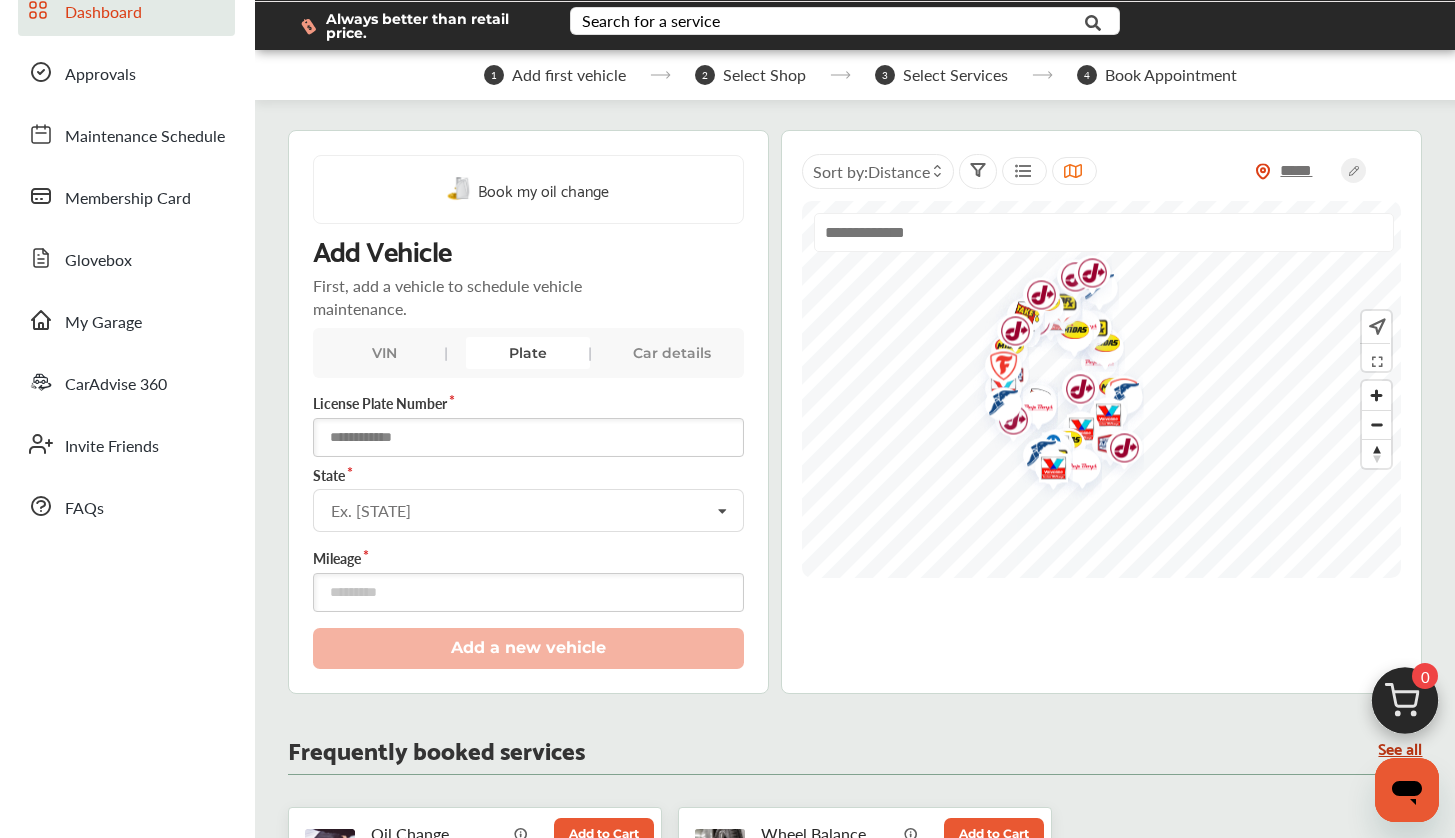 click at bounding box center [528, 437] 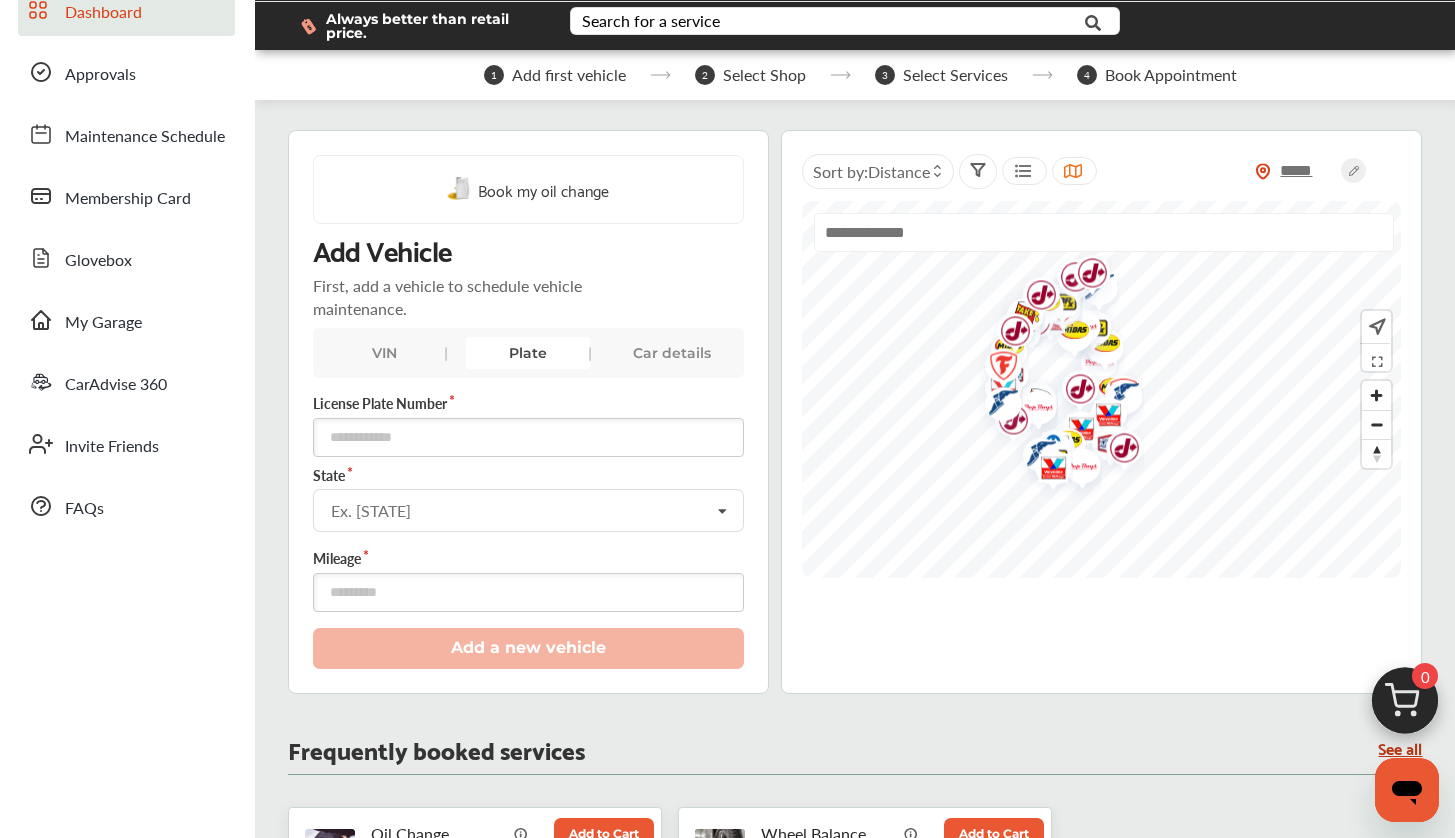 click on "Plate" at bounding box center [528, 353] 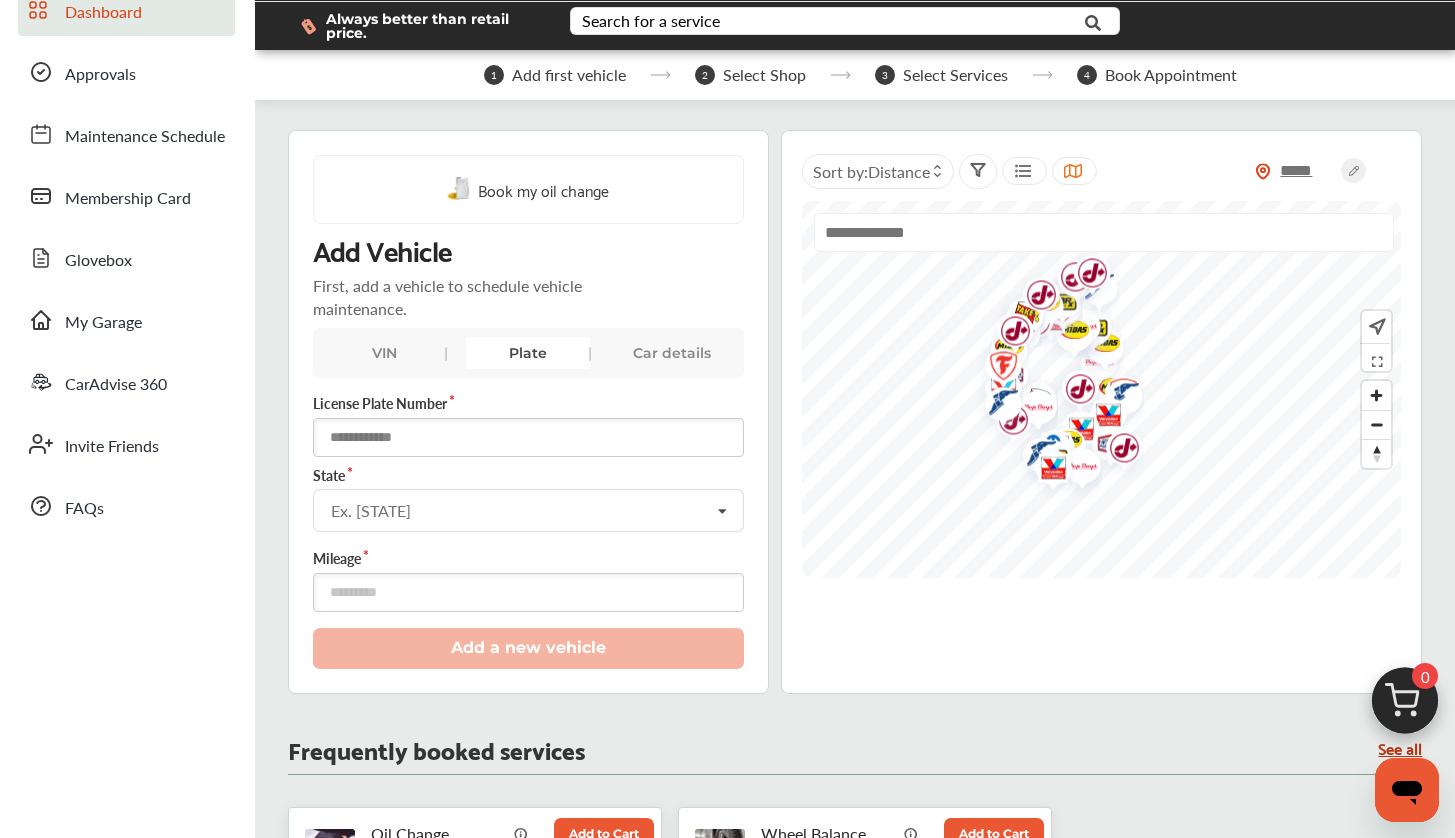 click at bounding box center (528, 437) 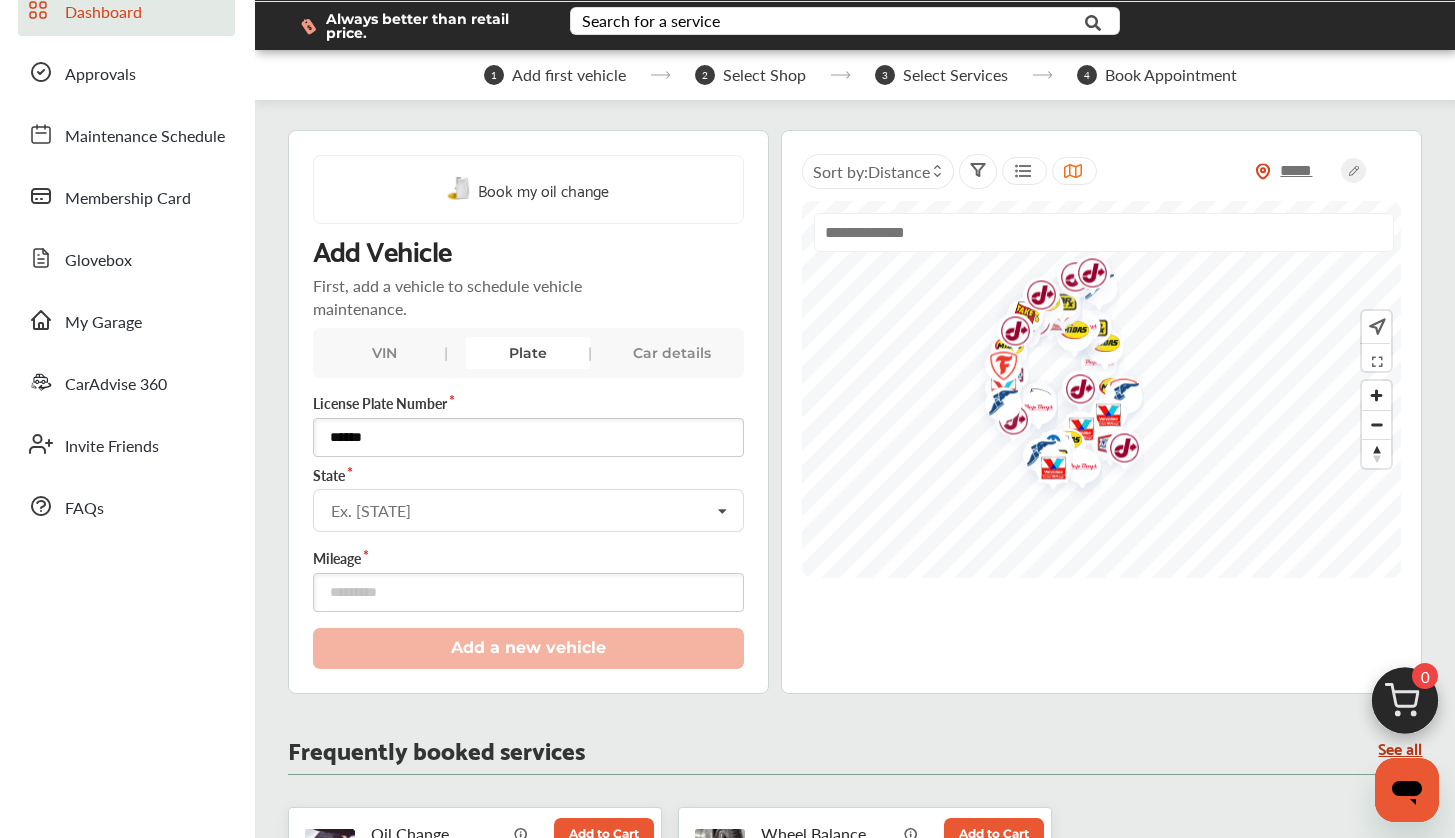 type on "******" 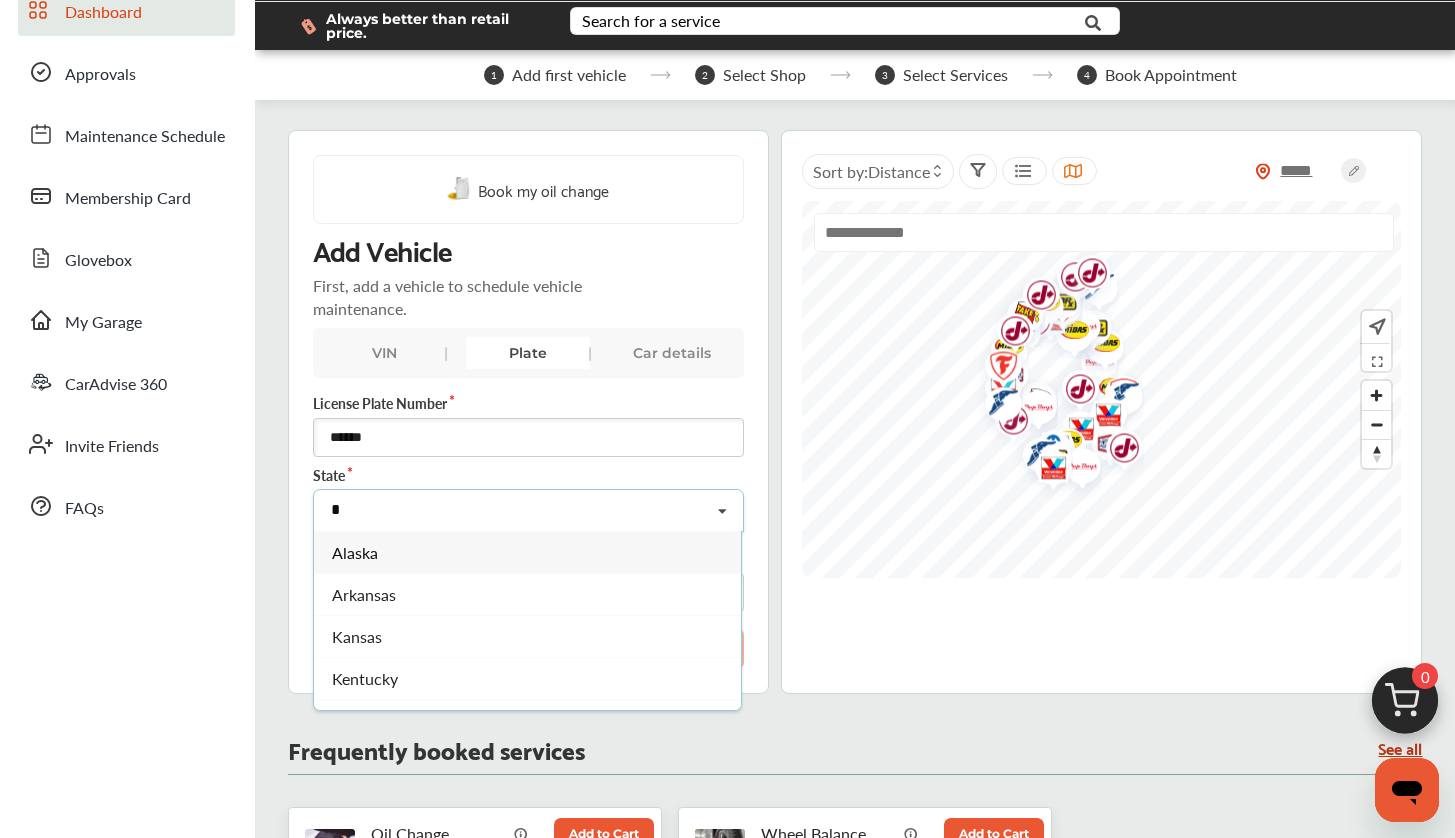 type on "**" 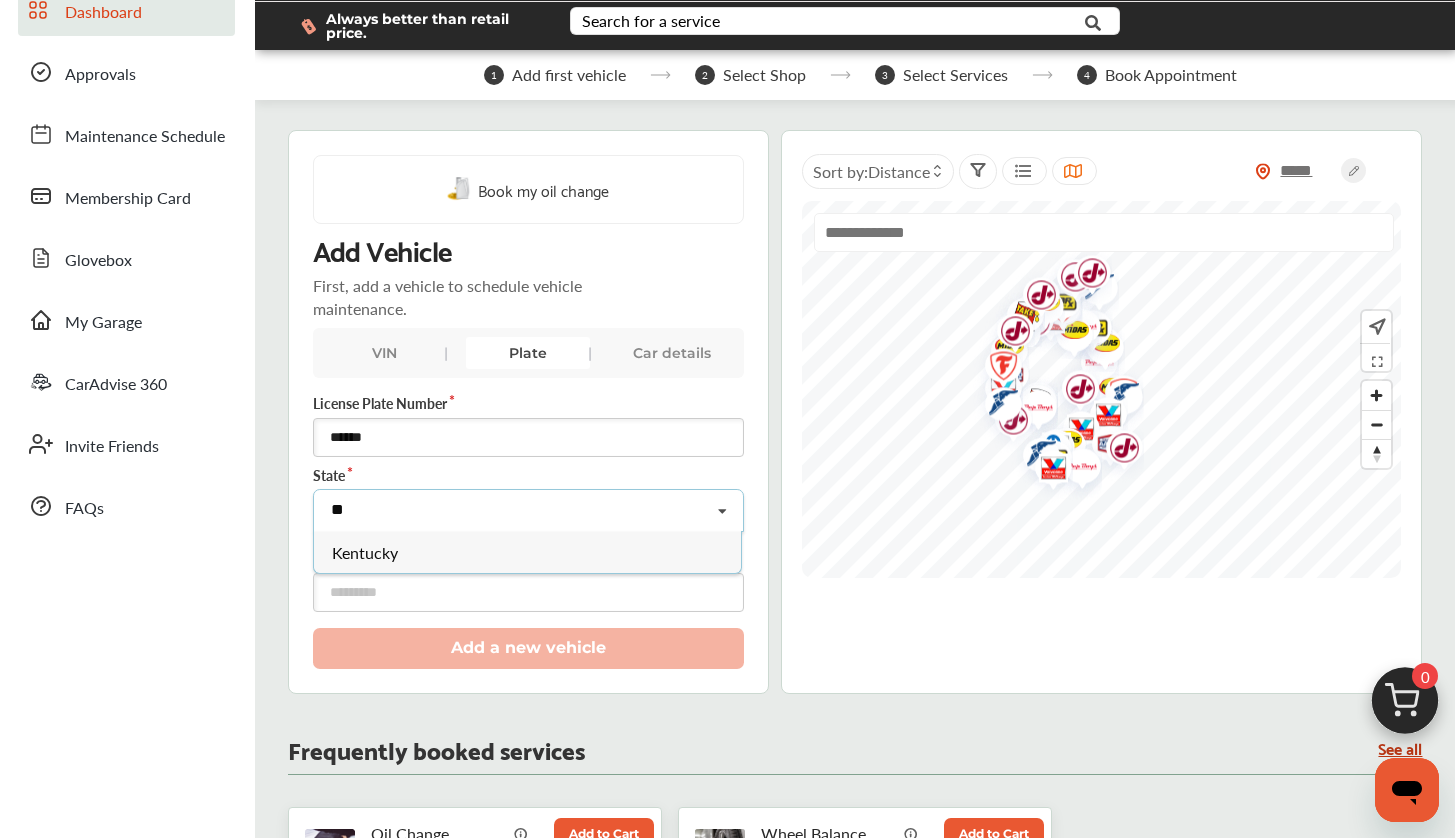type 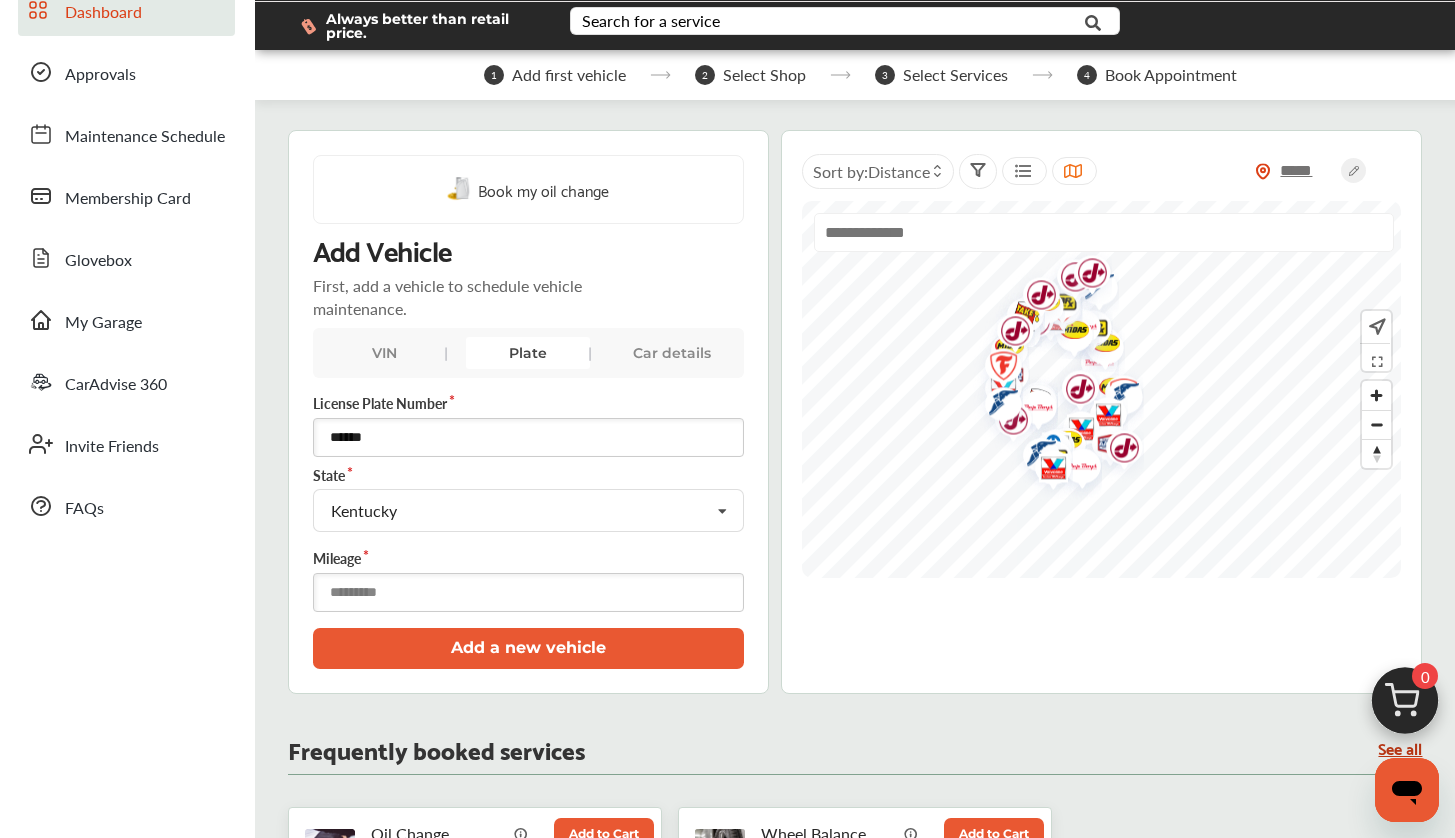 type on "******" 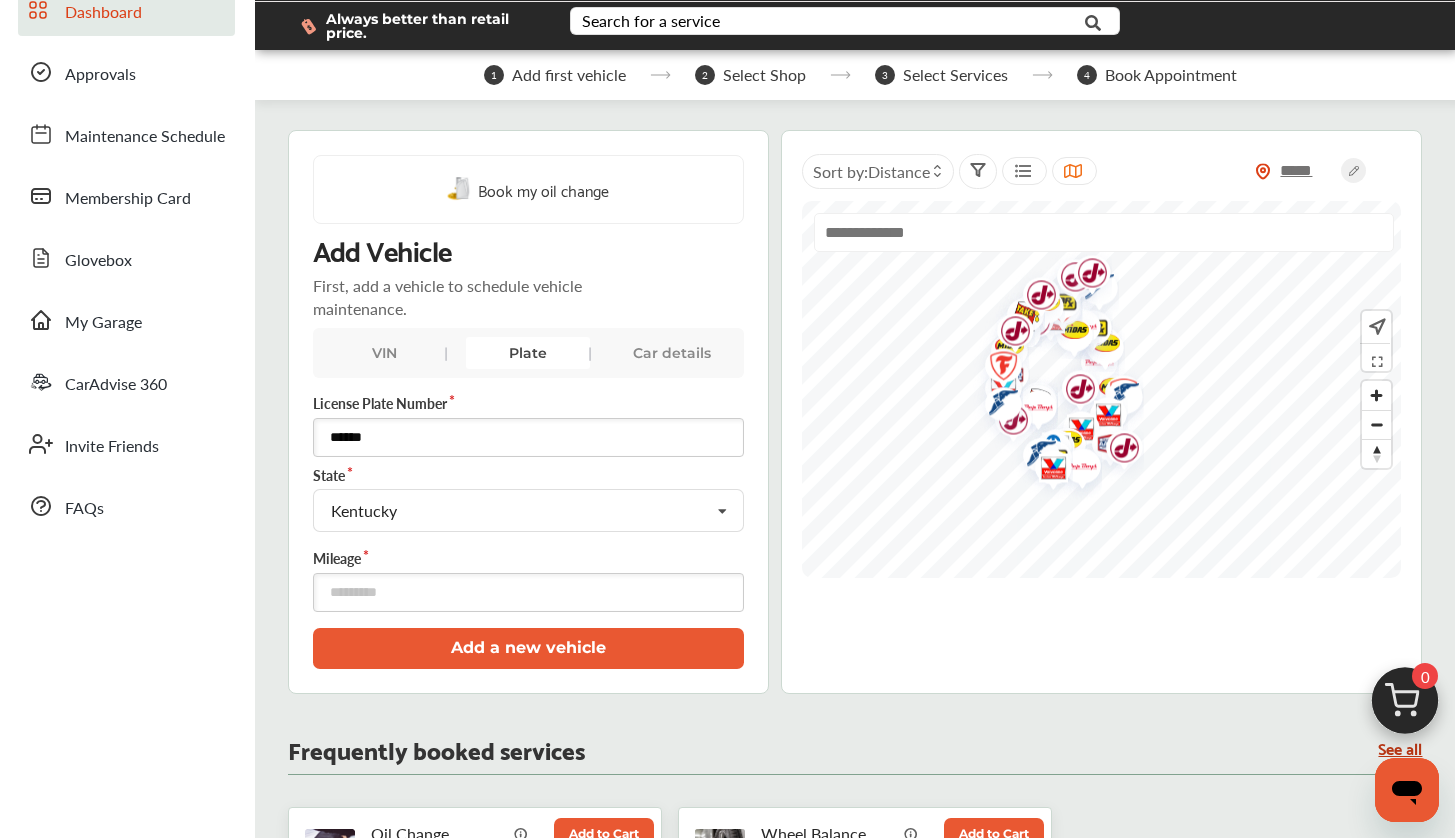 click on "******" at bounding box center (528, 437) 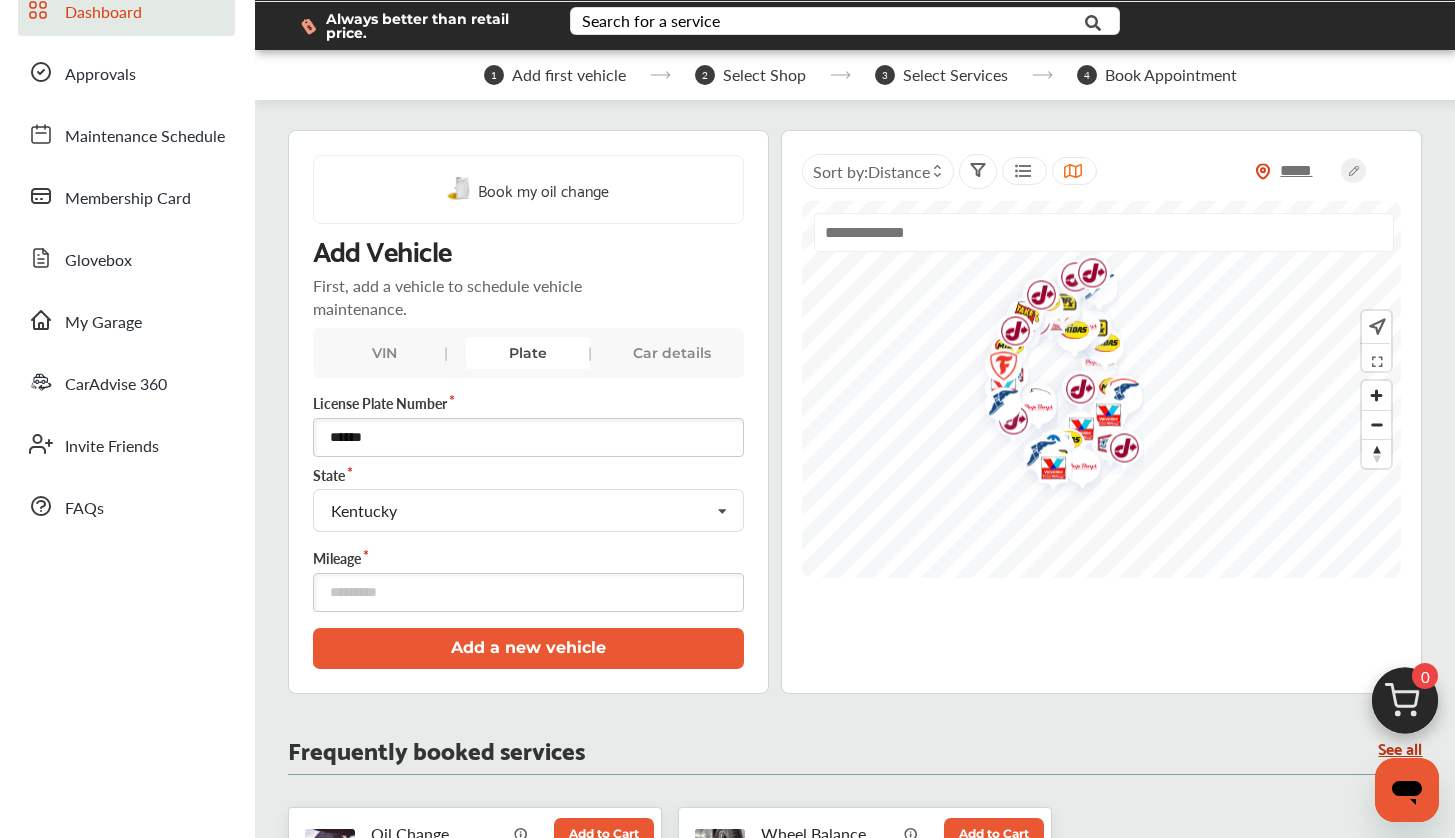 click on "Add a new vehicle" at bounding box center [528, 648] 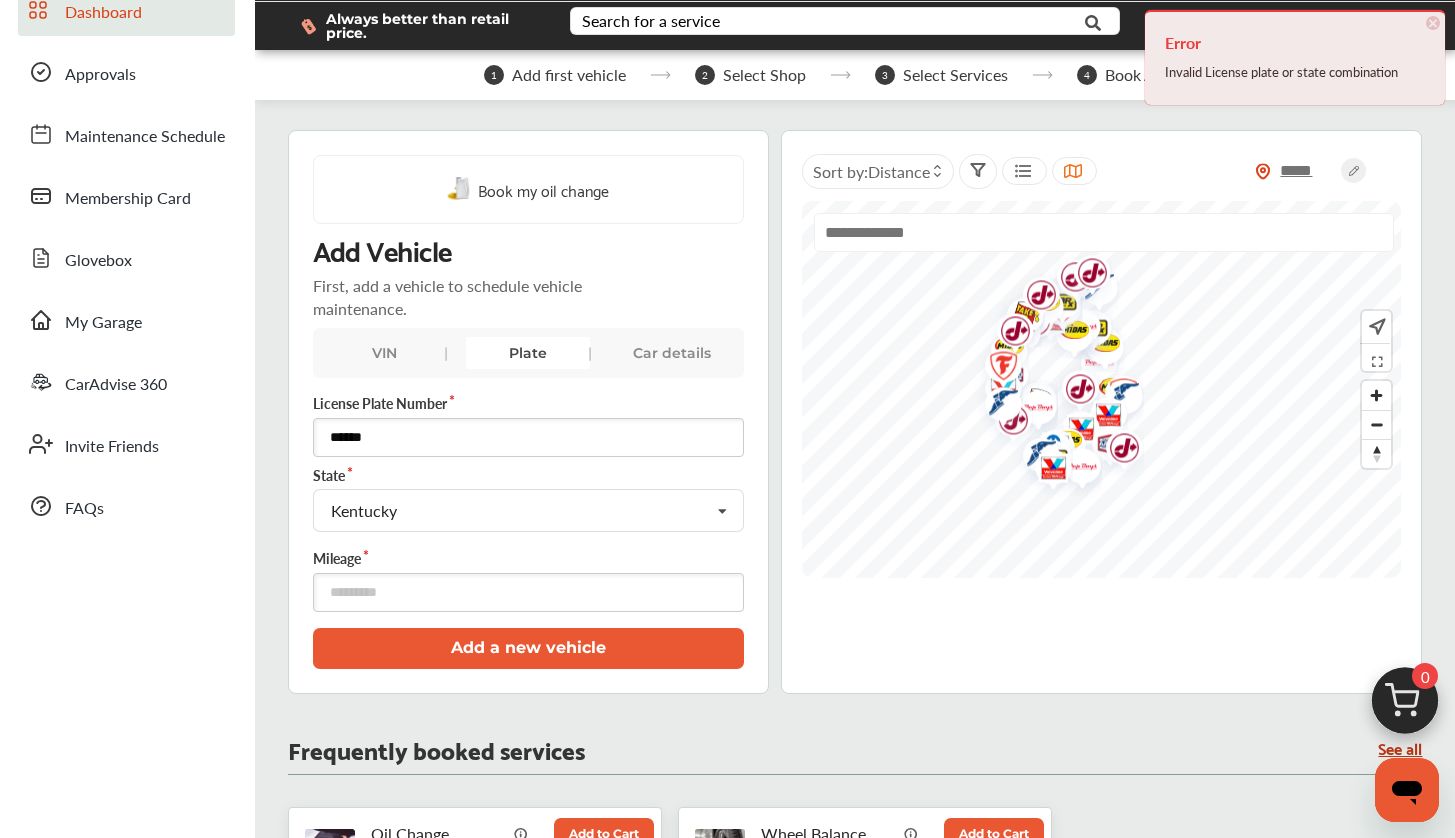 click on "******" at bounding box center (528, 437) 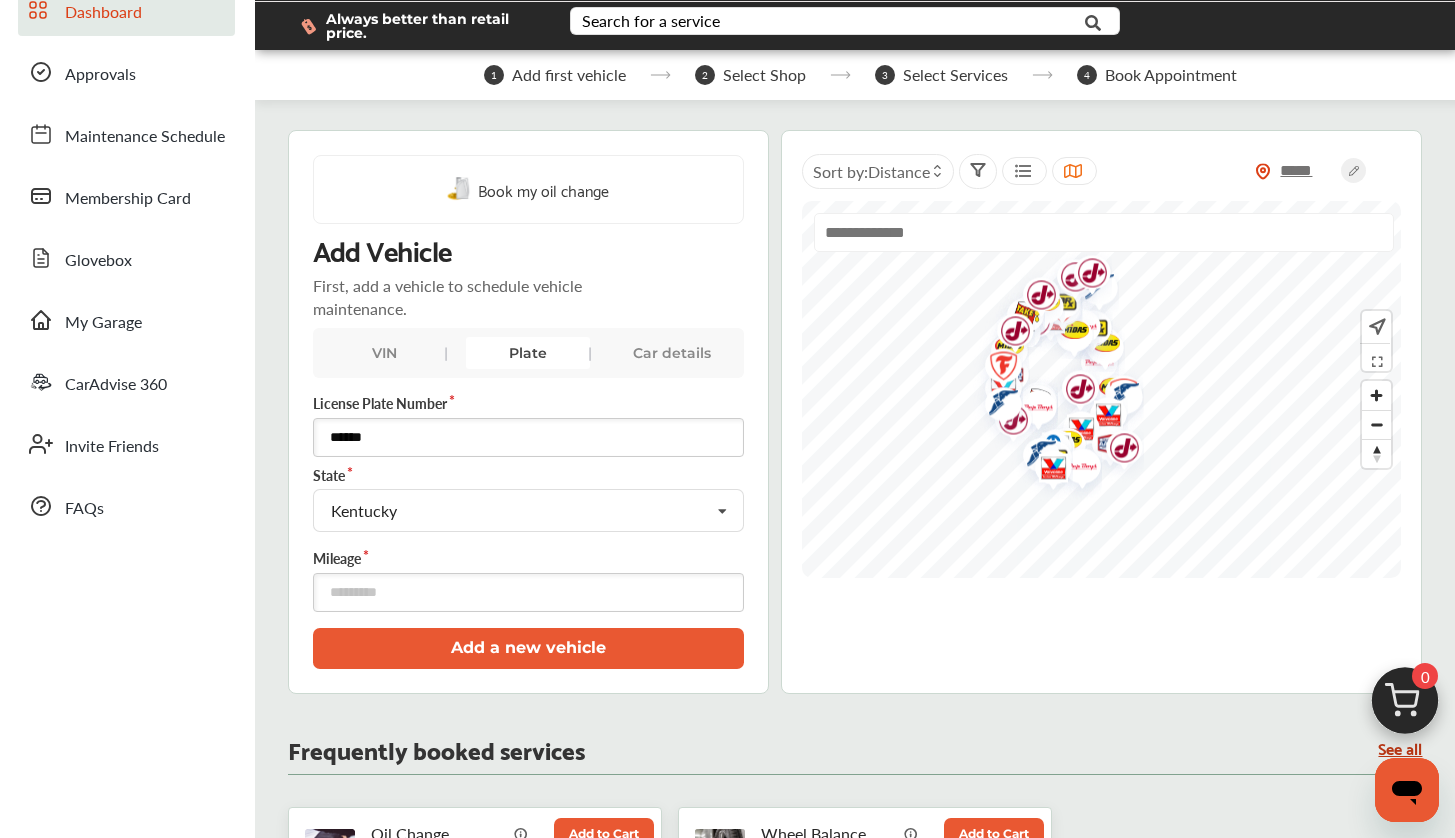 click on "******" at bounding box center [528, 437] 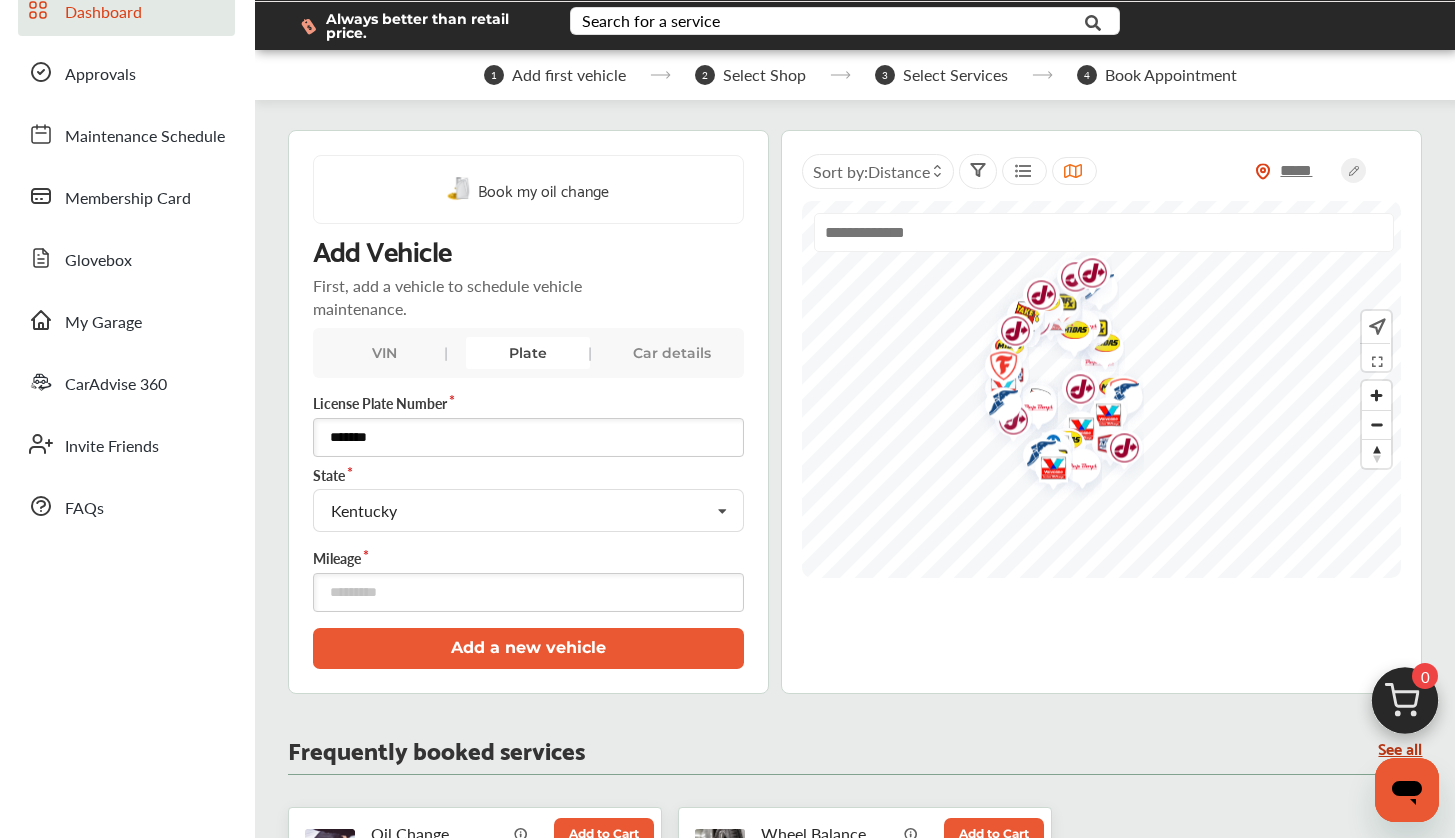 type on "*******" 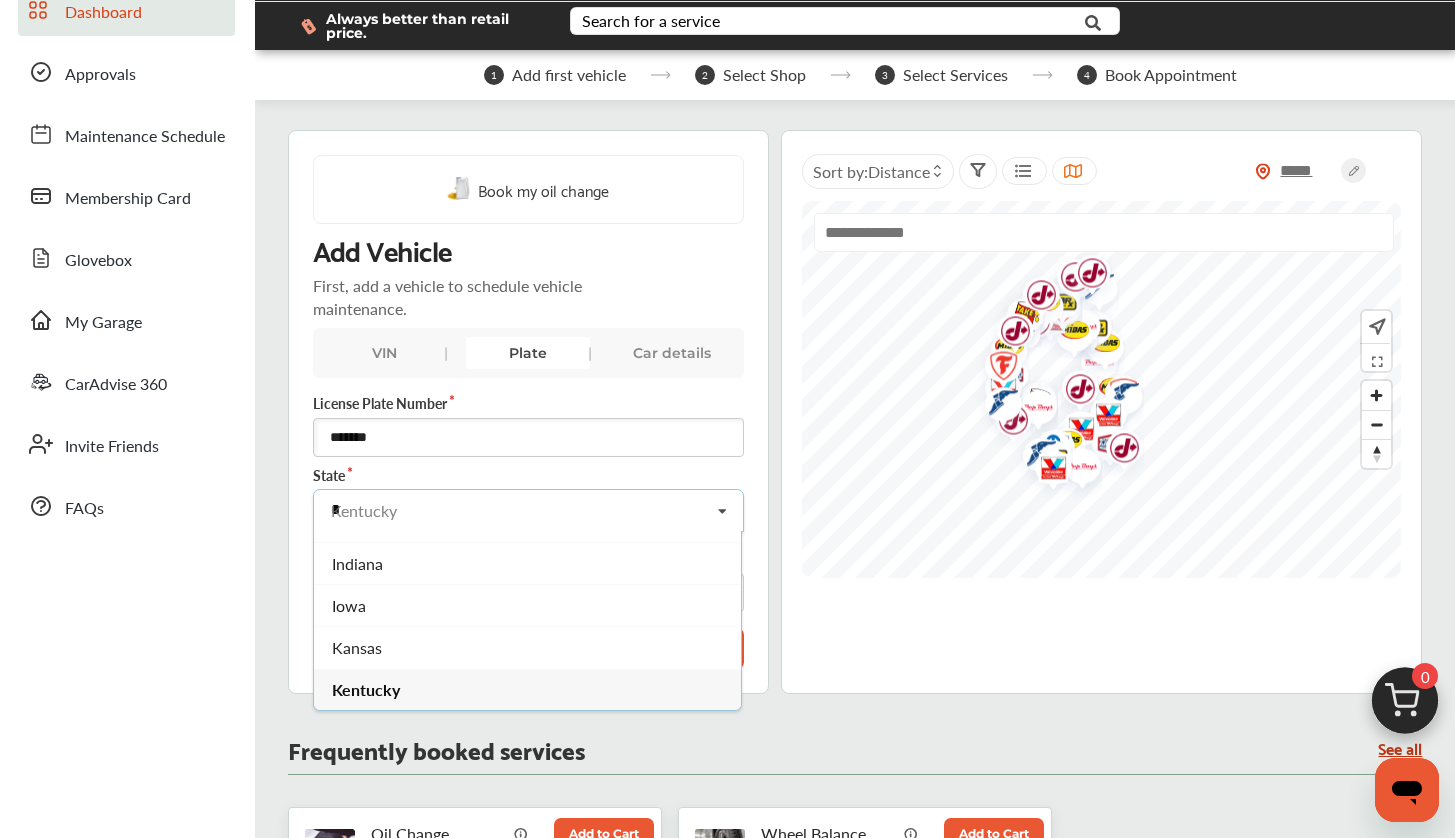 scroll, scrollTop: 0, scrollLeft: 0, axis: both 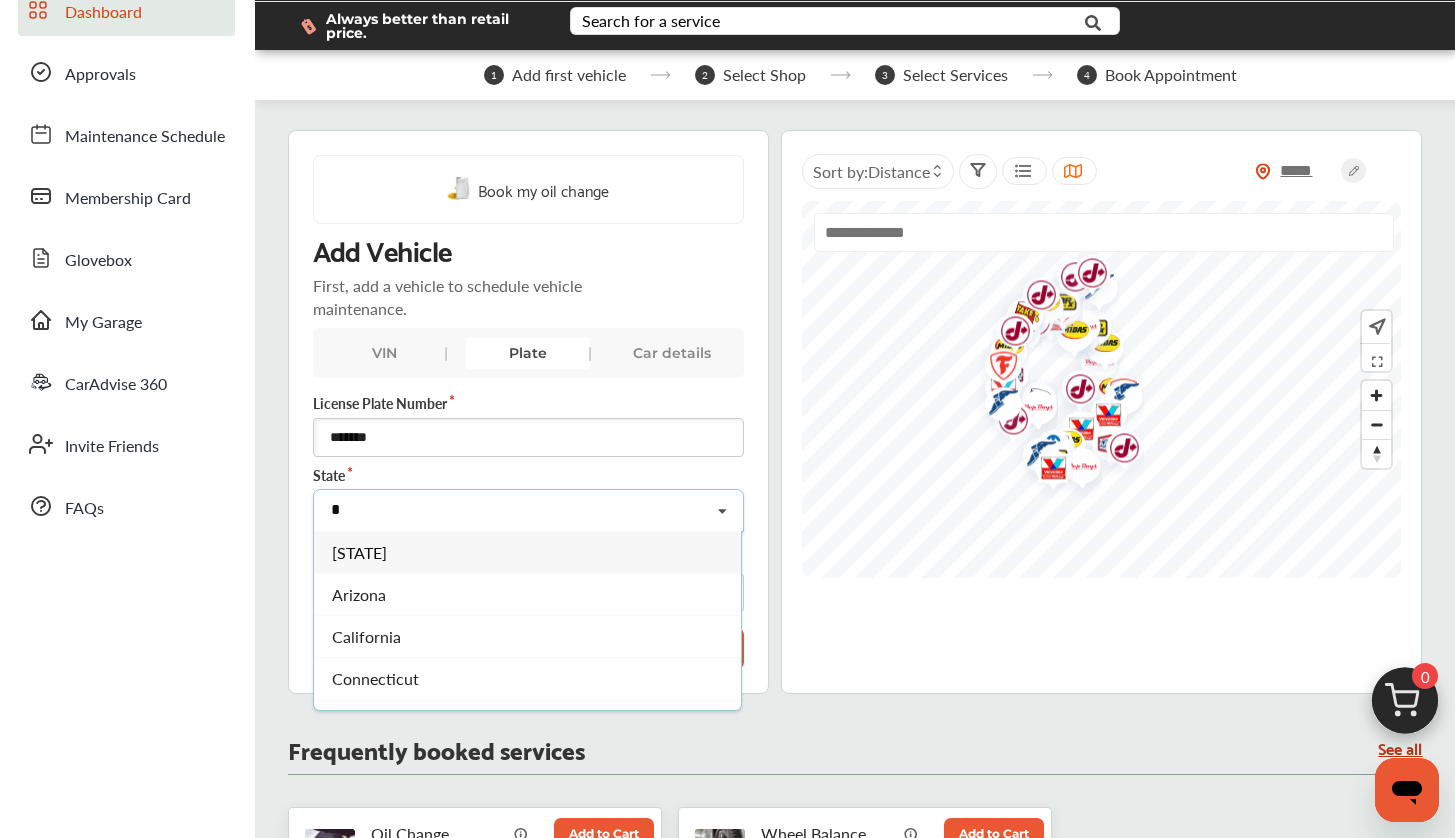 type on "**" 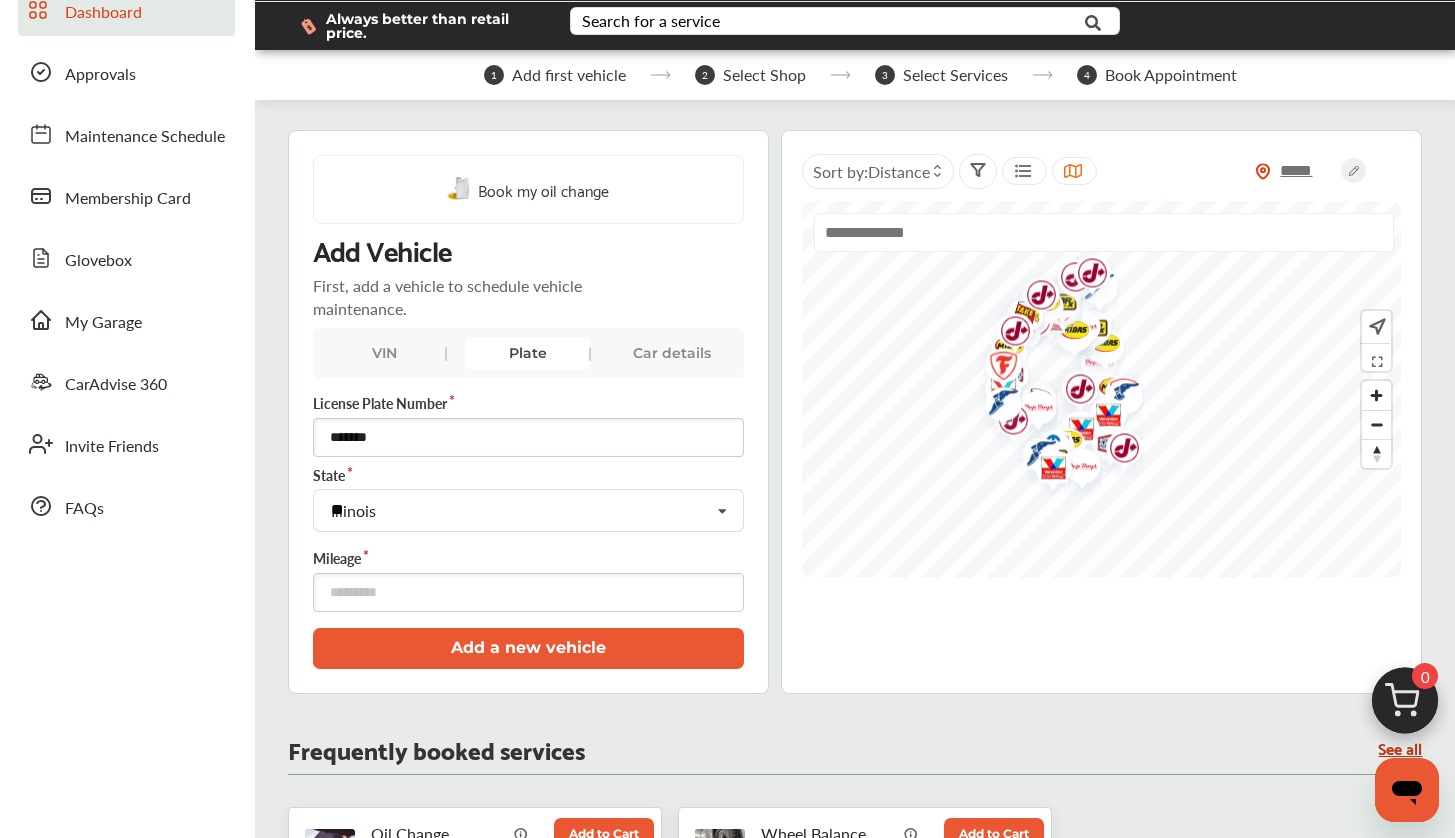 type 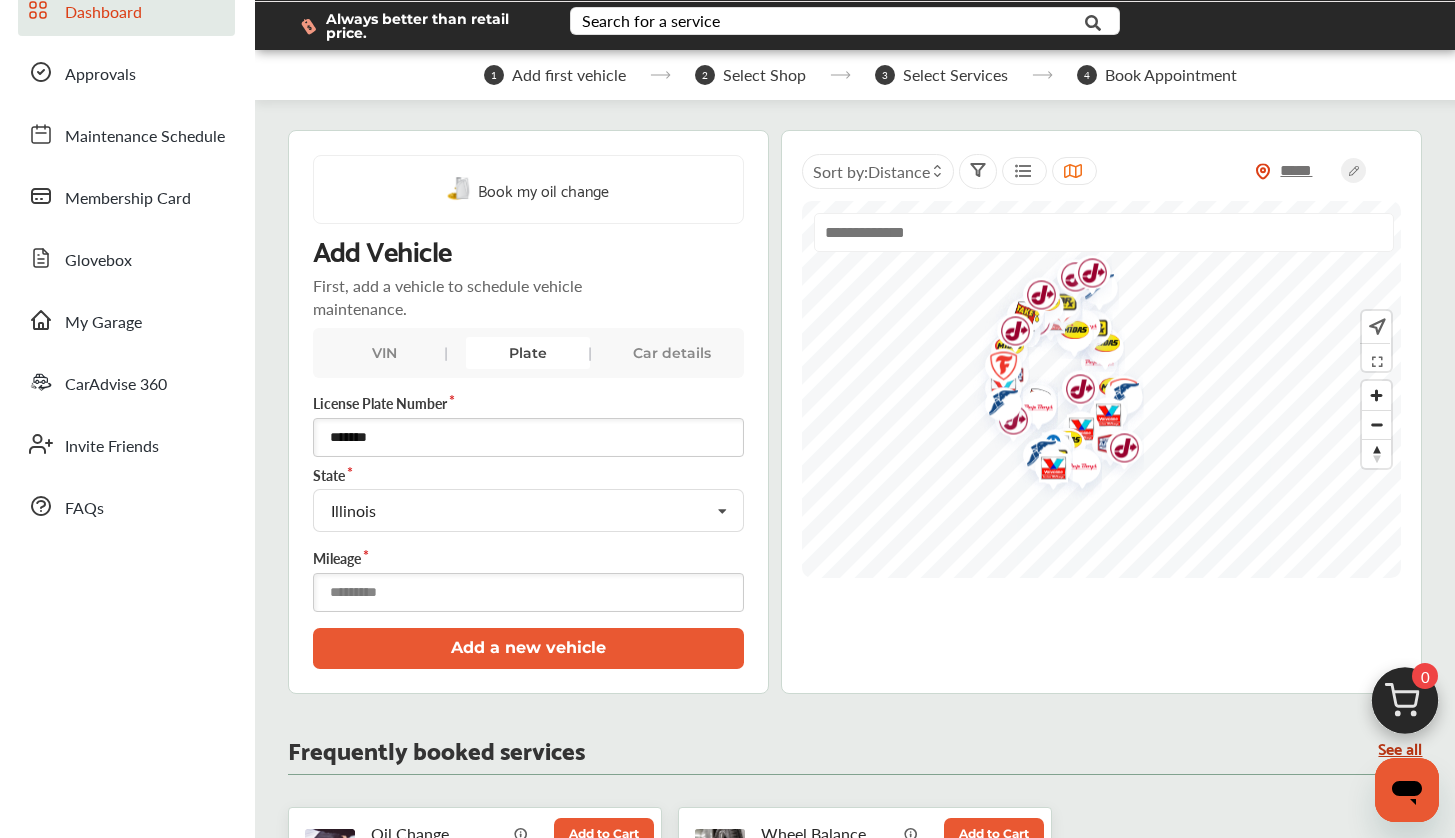 click on "******" at bounding box center [528, 592] 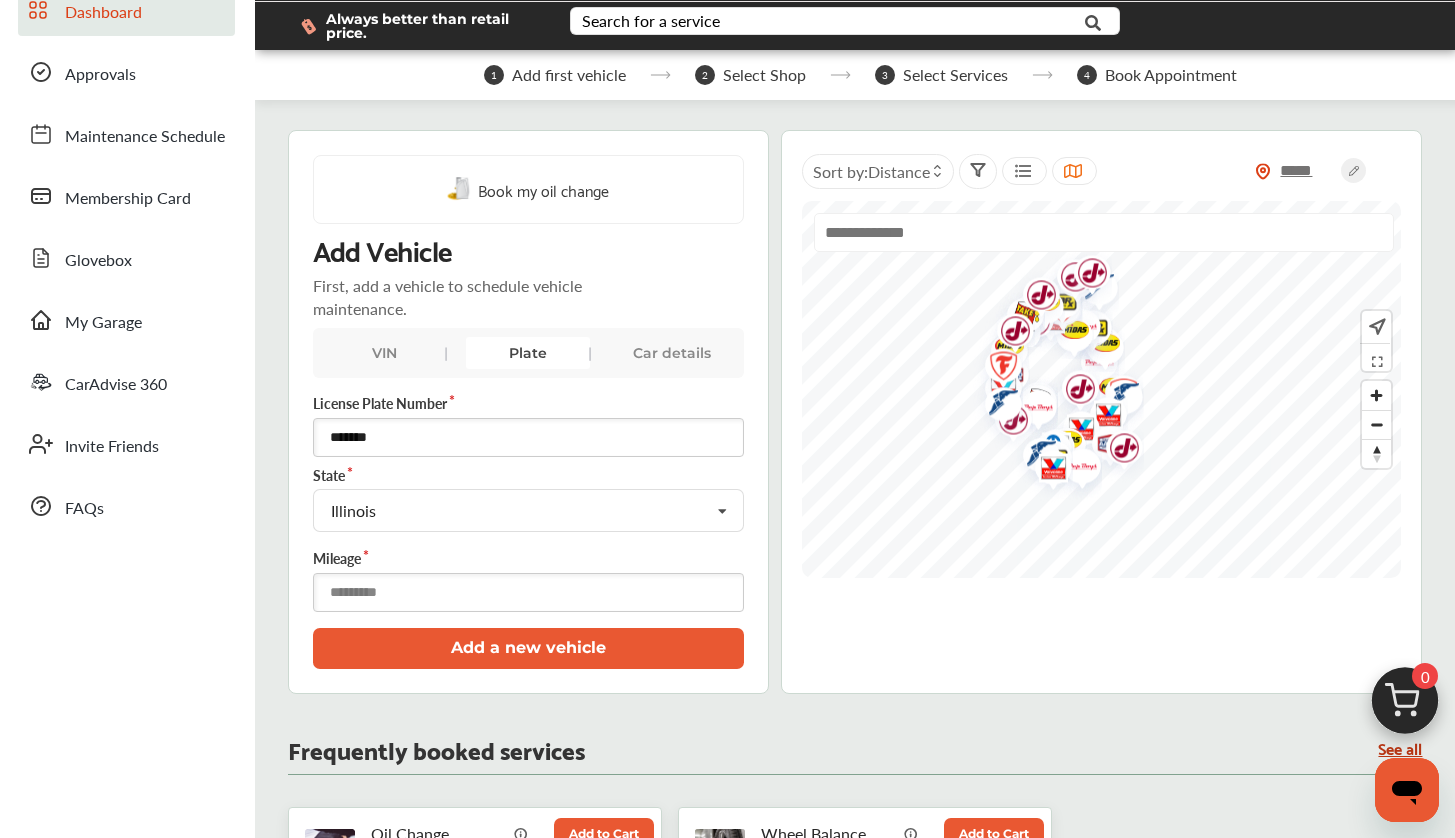 type on "*****" 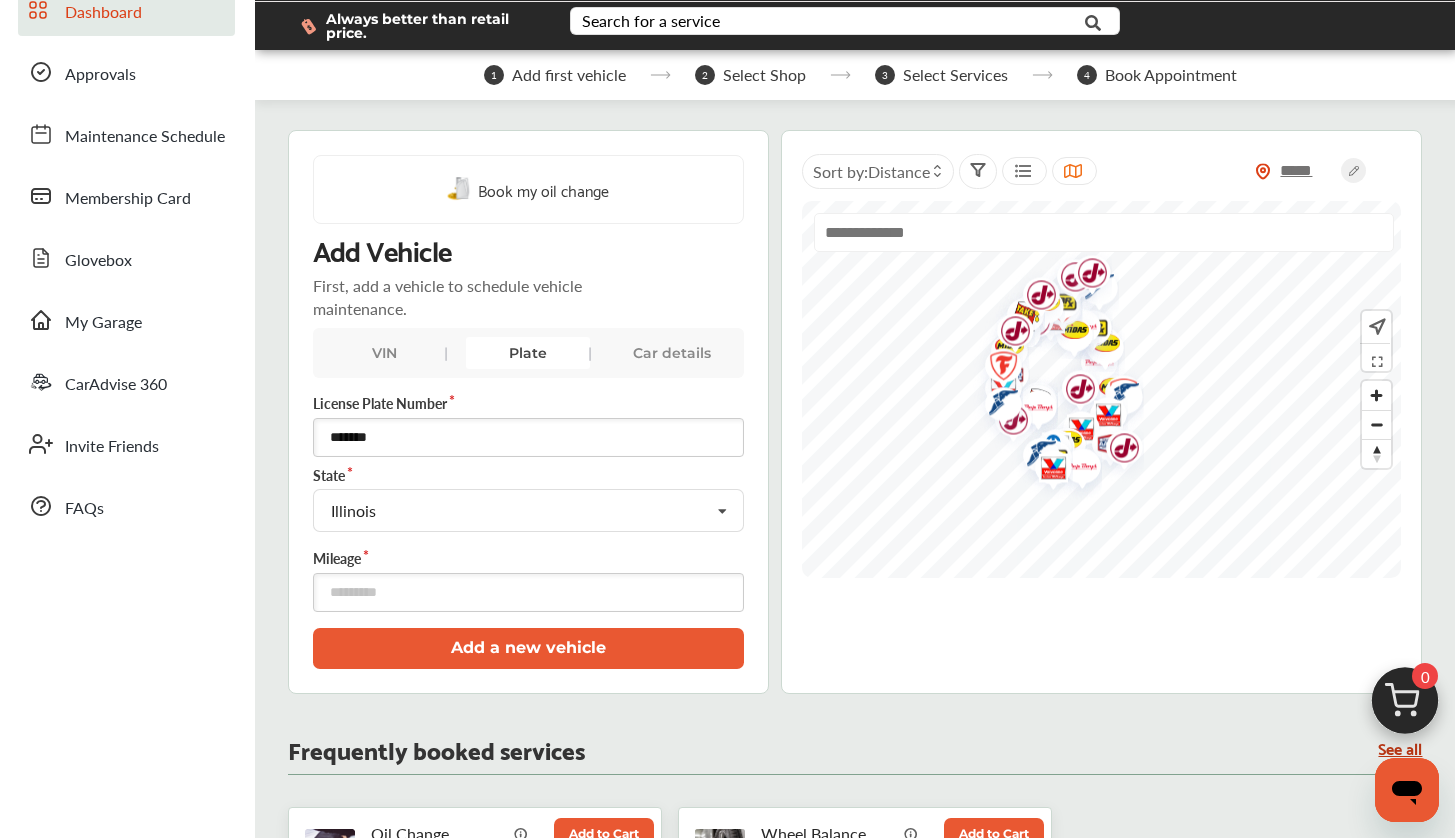 click on "Add a new vehicle" at bounding box center [528, 648] 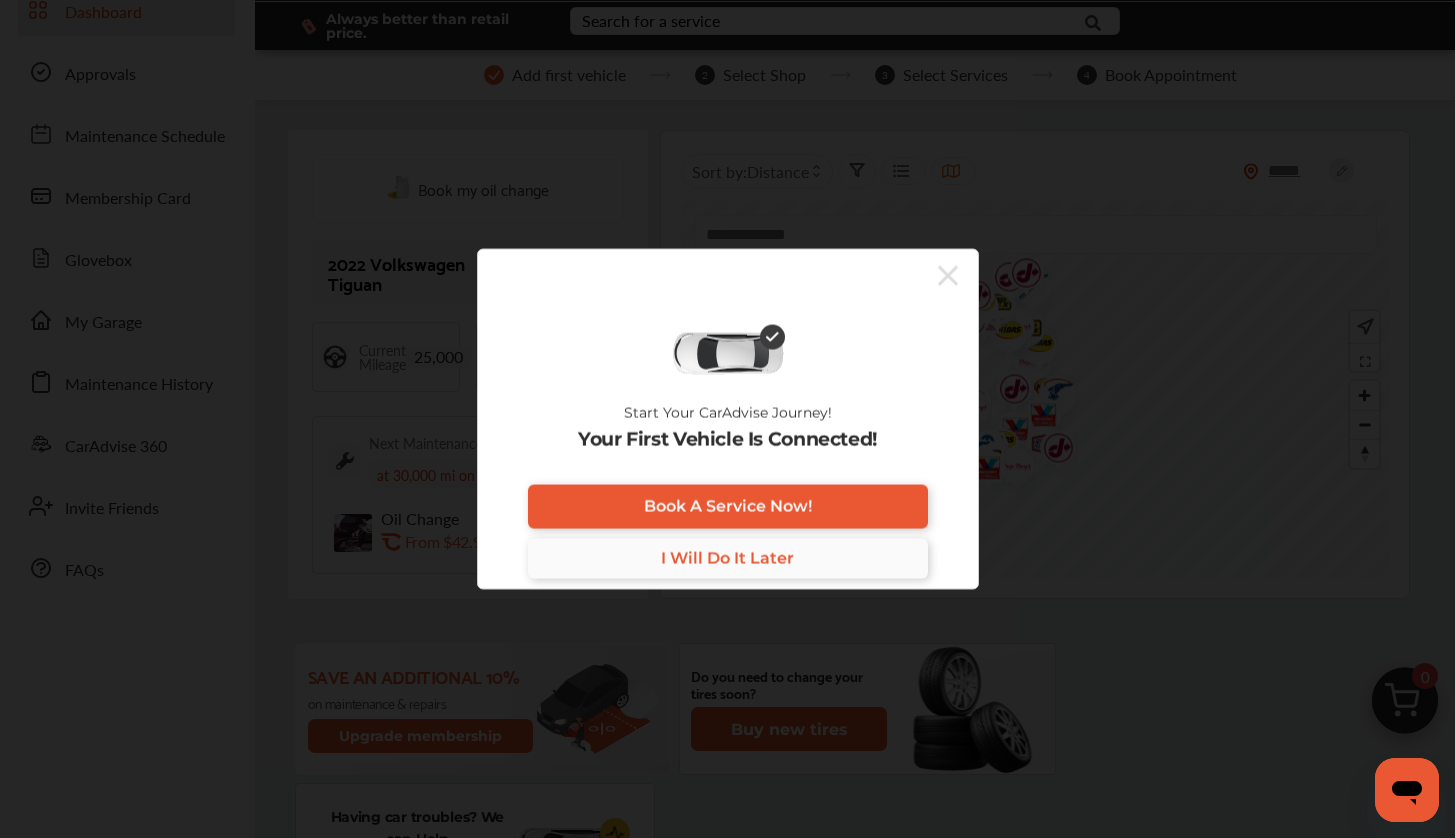 click on "I Will Do It Later" at bounding box center (727, 558) 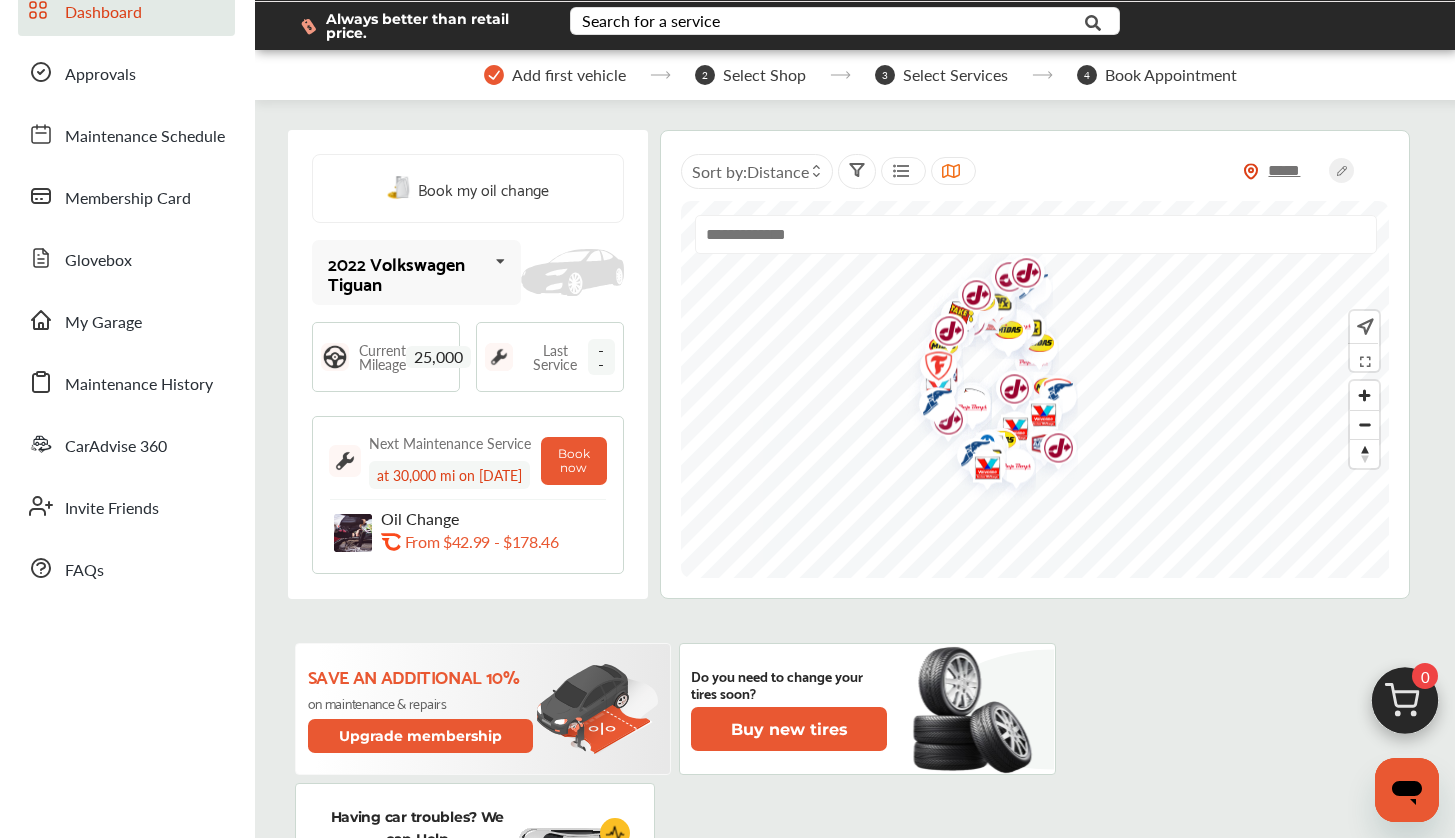 click on "2022 Volkswagen Tiguan" at bounding box center [408, 273] 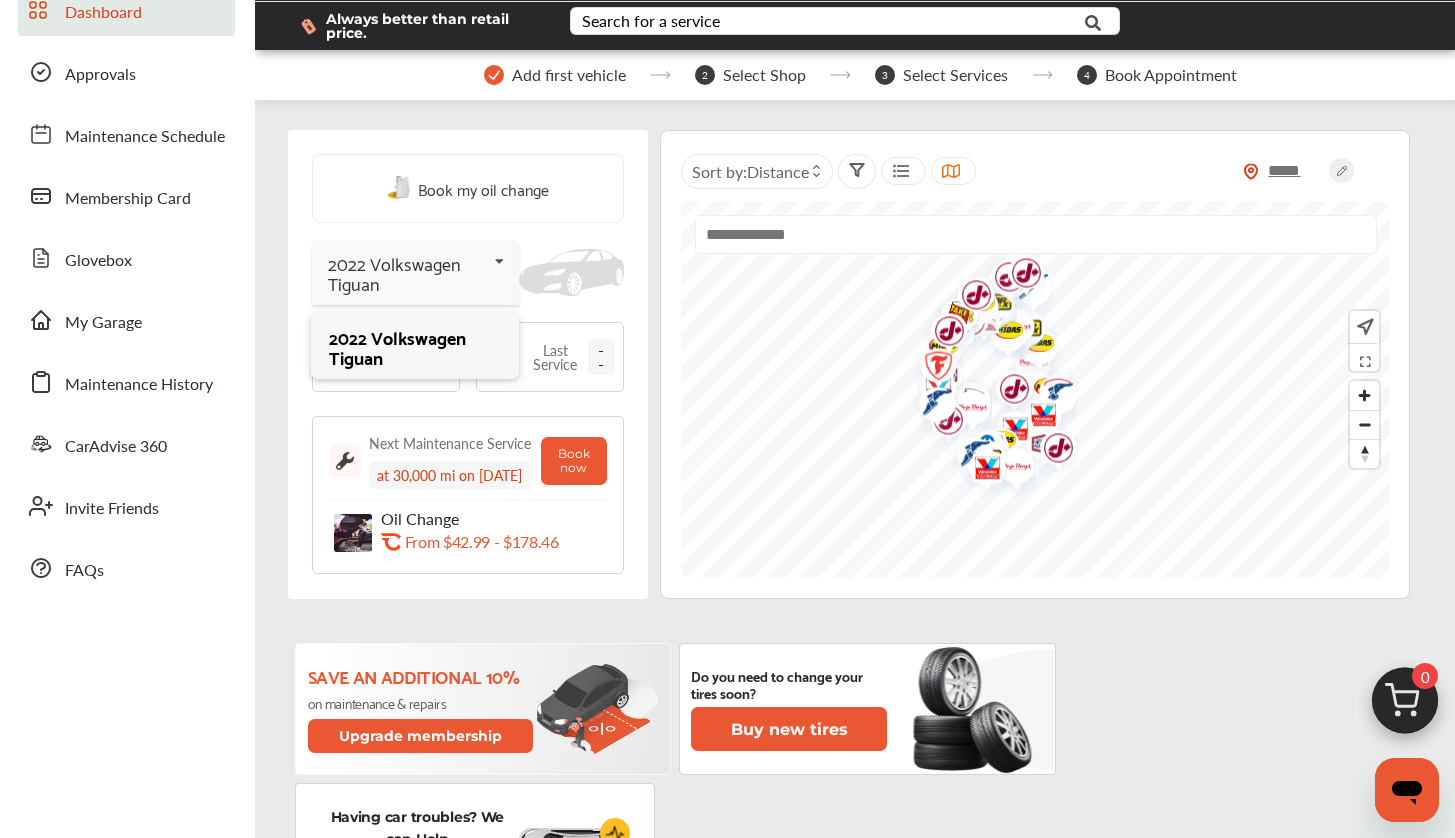 click at bounding box center (571, 272) 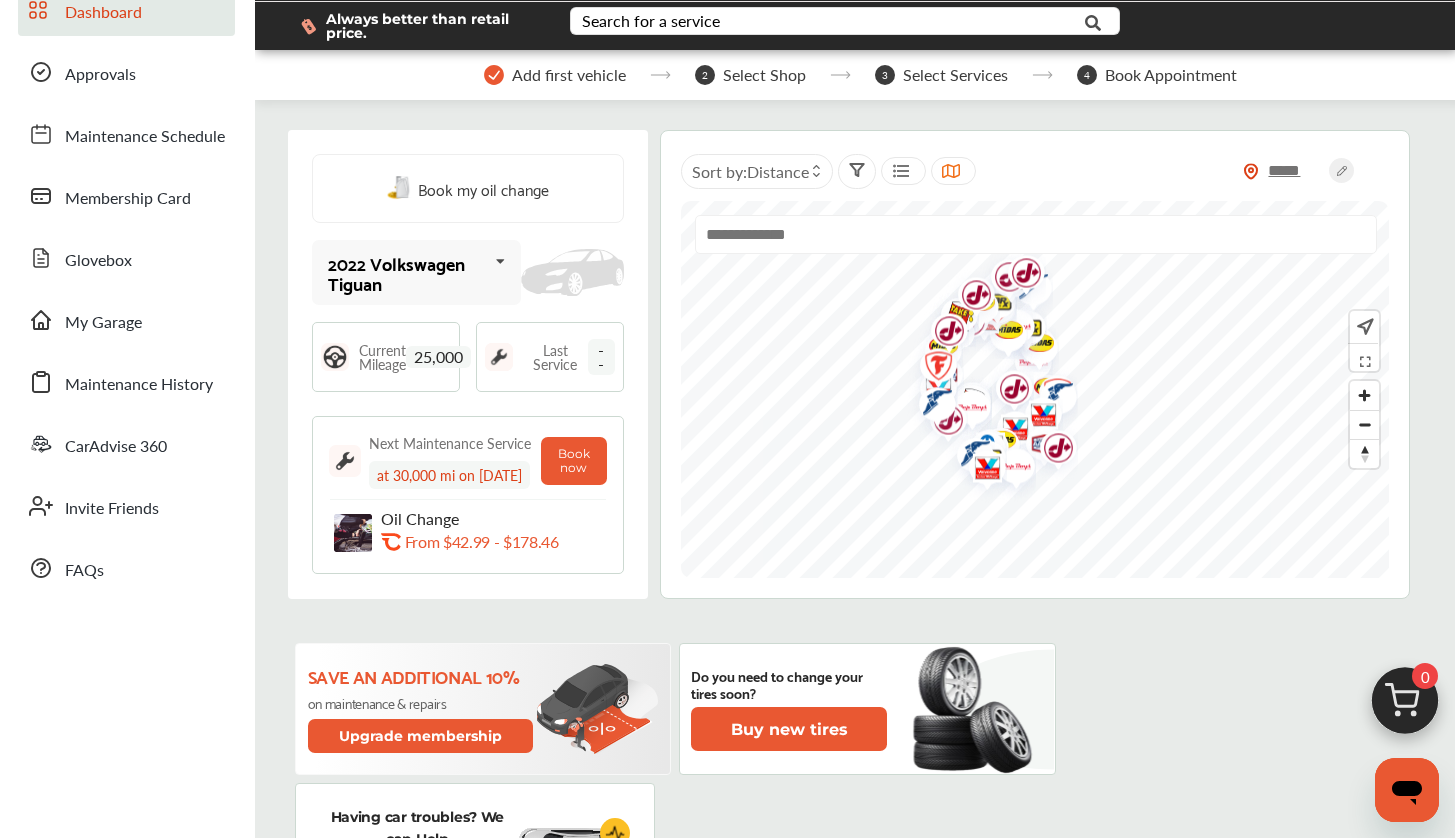 click on "2022 Volkswagen Tiguan" at bounding box center (408, 273) 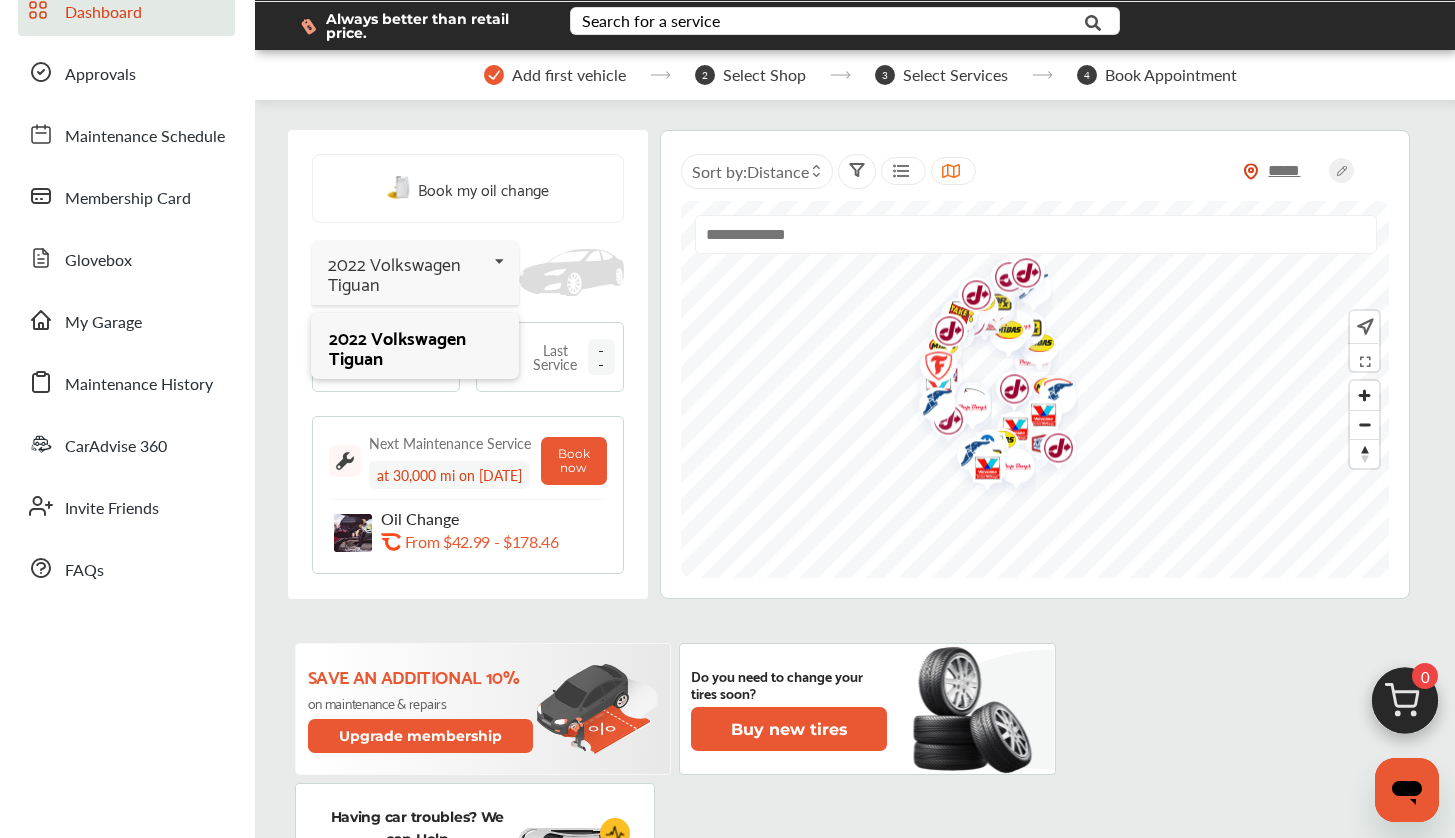 click on "2022 Volkswagen Tiguan" at bounding box center (407, 273) 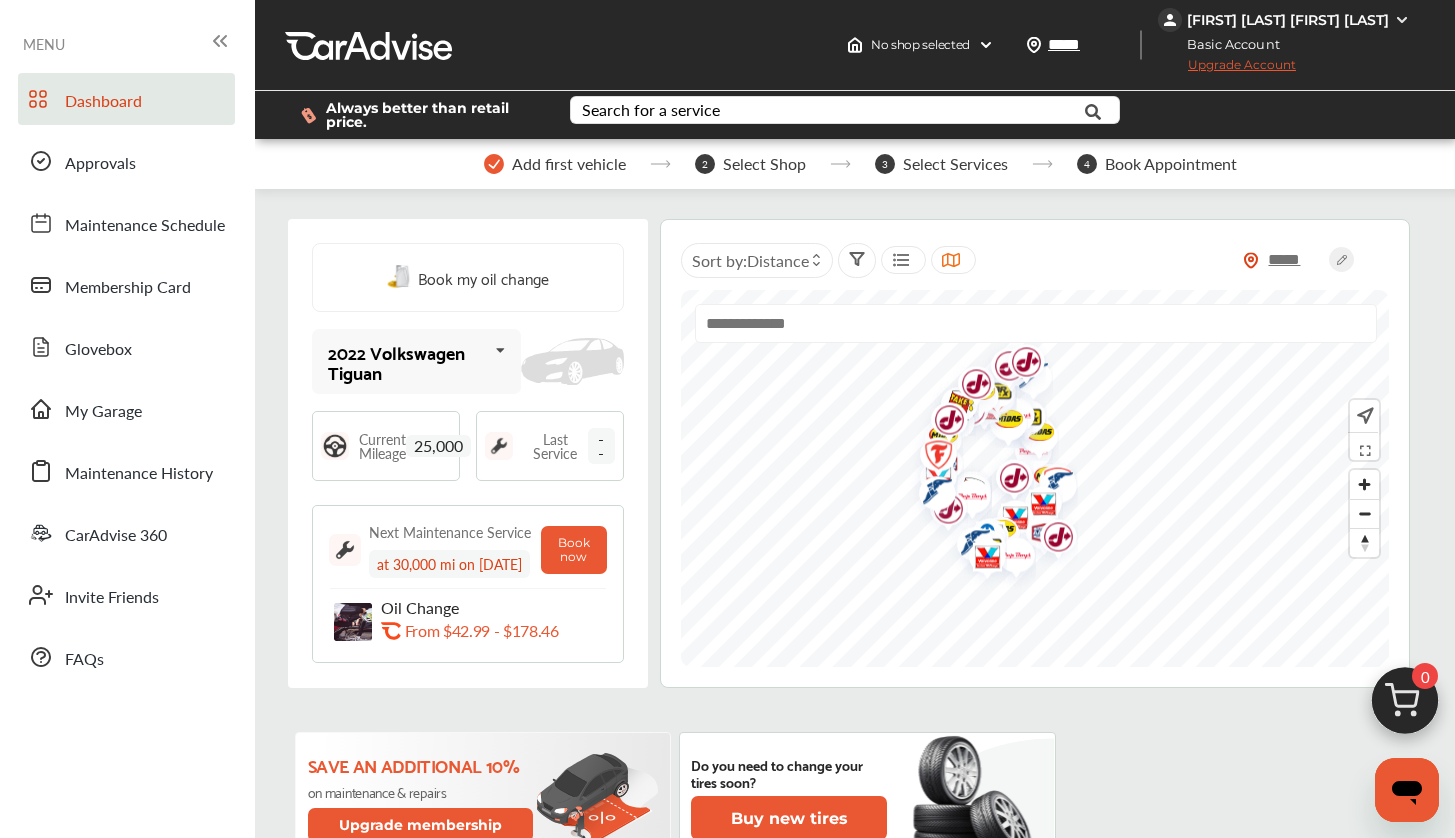 scroll, scrollTop: 0, scrollLeft: 0, axis: both 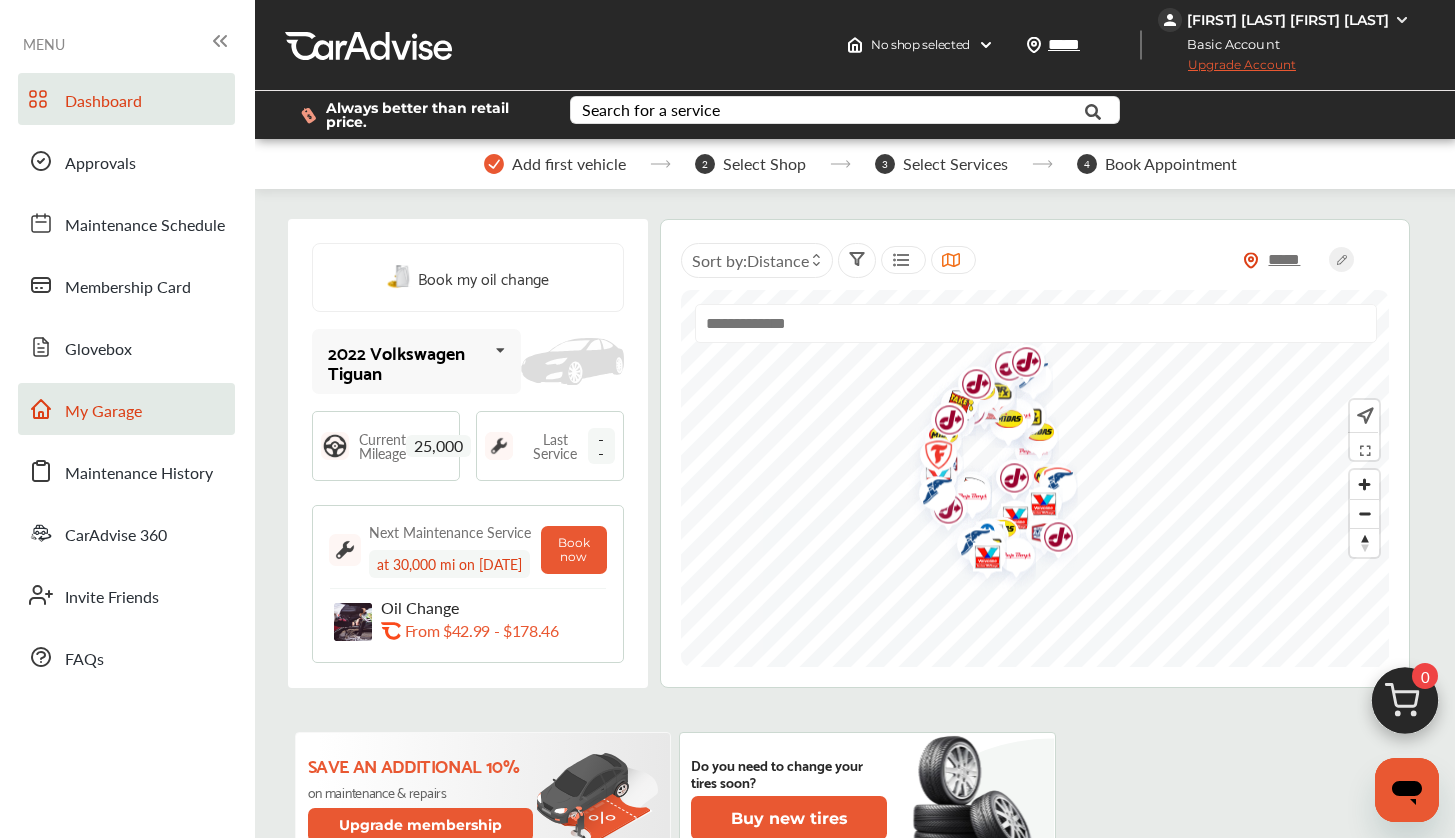 click on "My Garage" at bounding box center (103, 412) 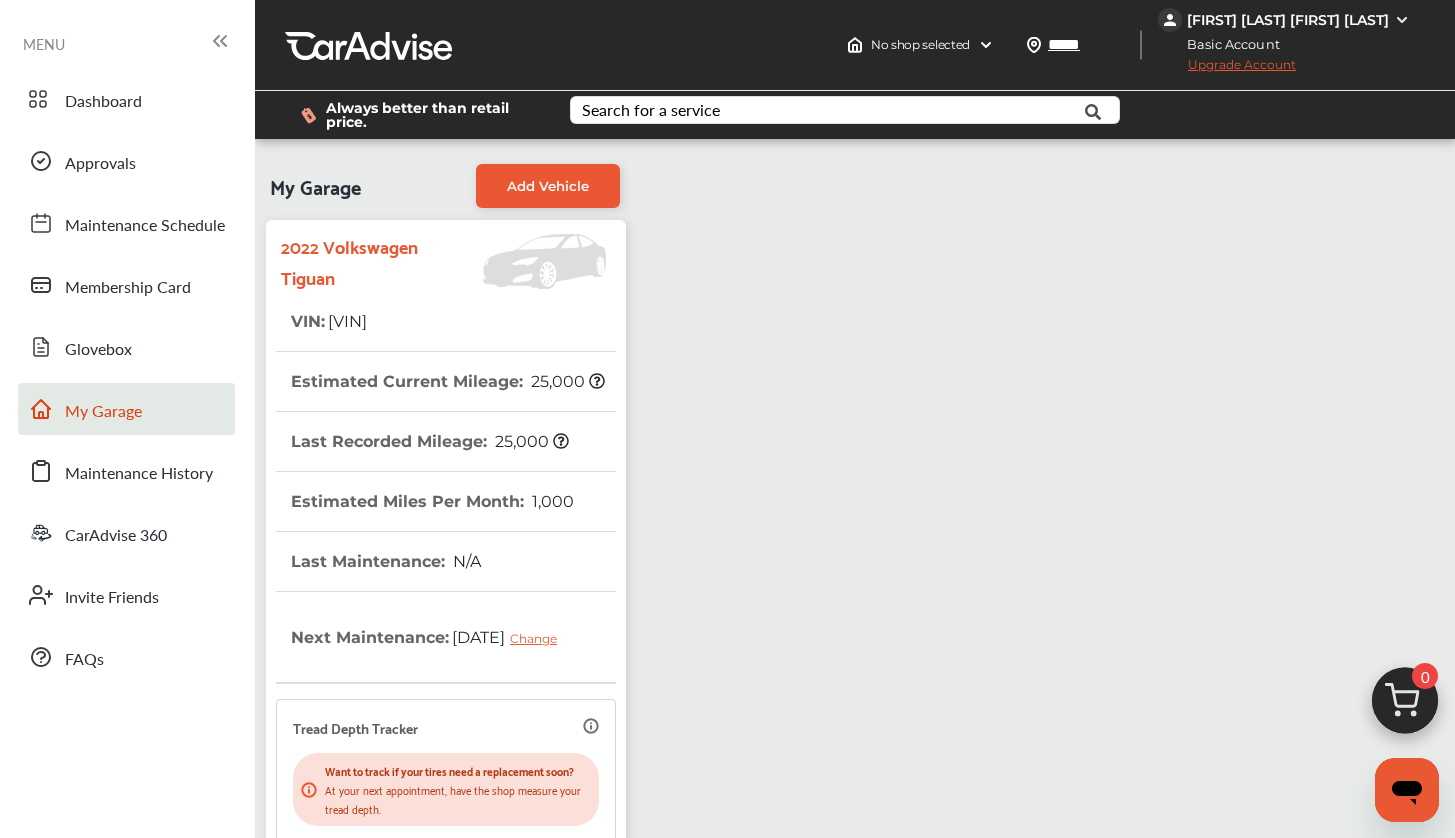 click on "VIN :  [VIN]" at bounding box center (446, 322) 